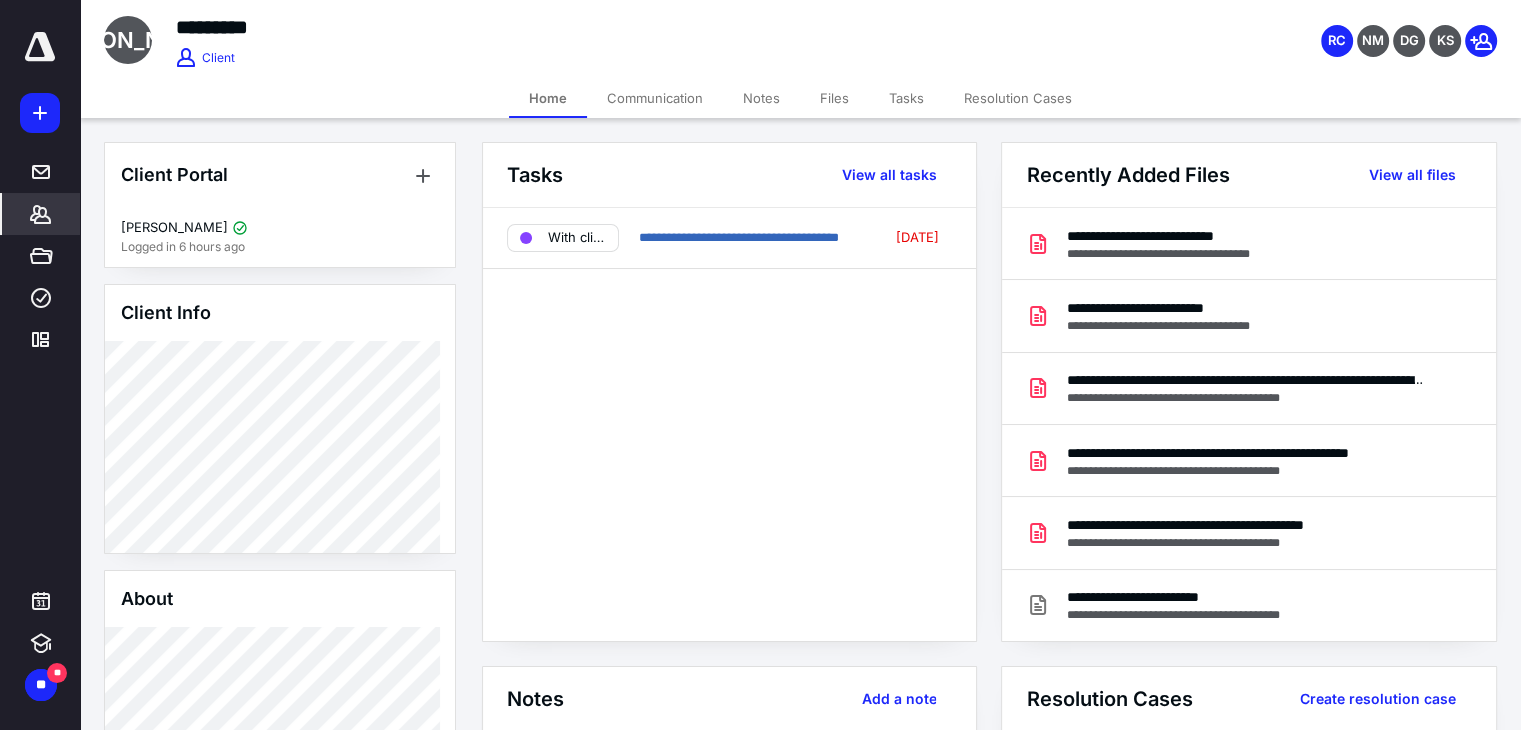 scroll, scrollTop: 0, scrollLeft: 0, axis: both 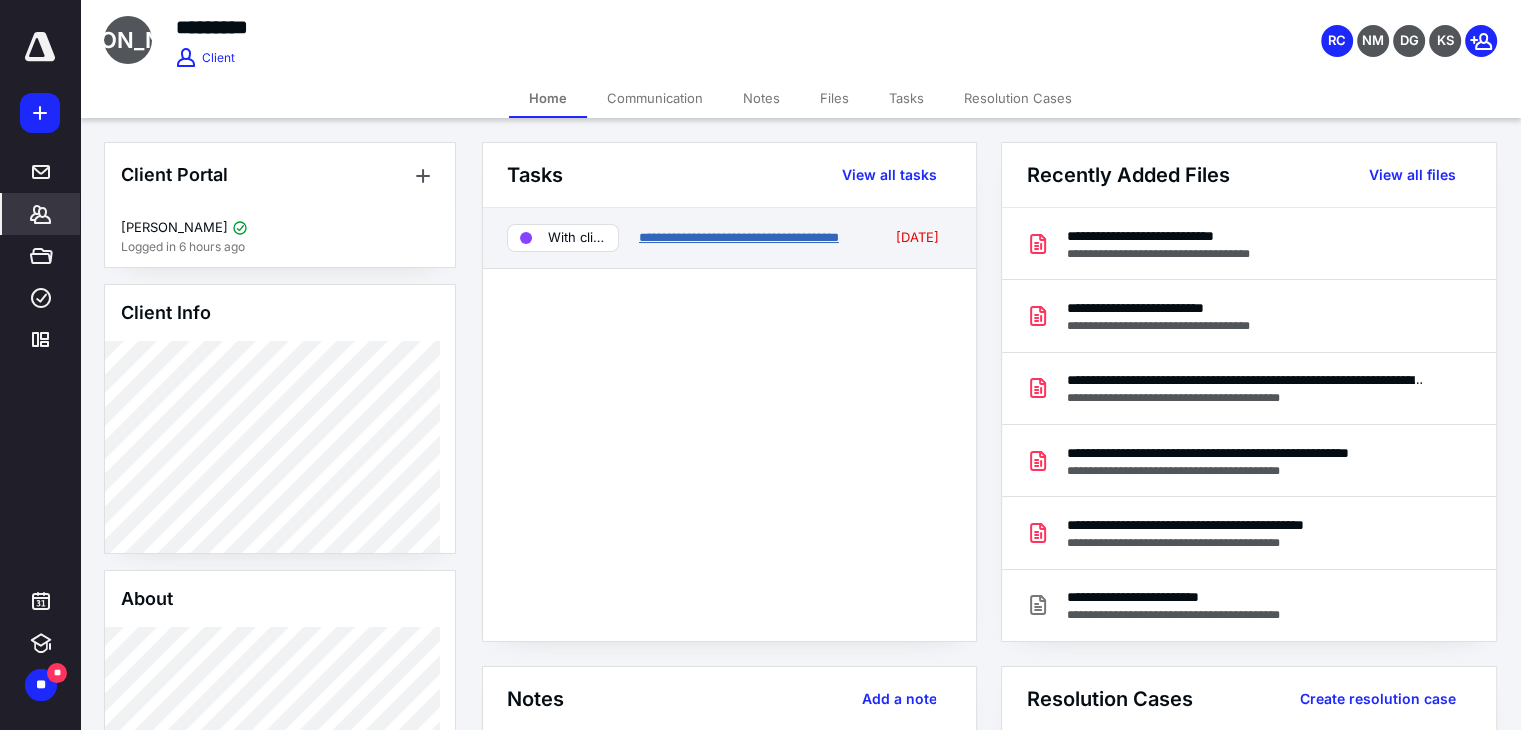 click on "**********" at bounding box center (739, 237) 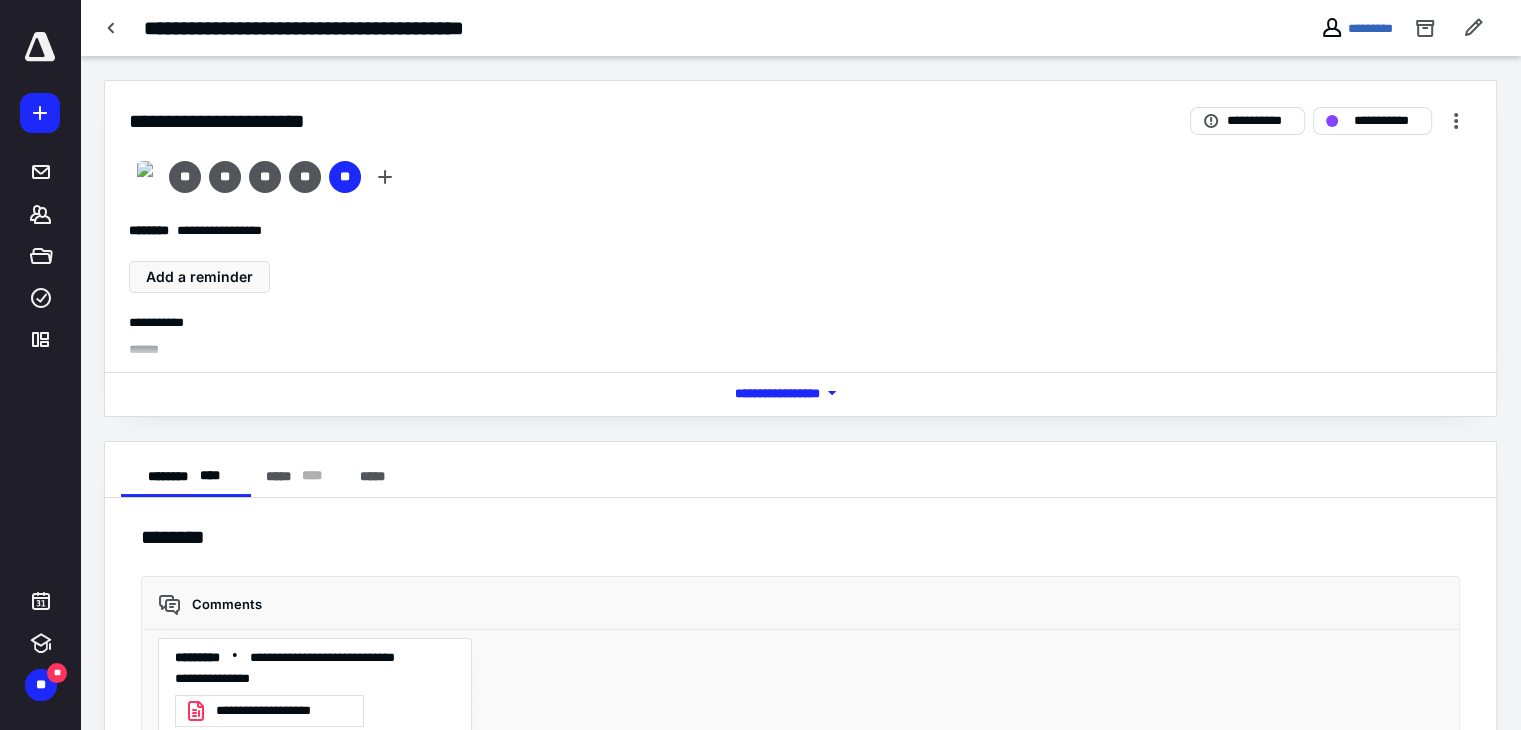 scroll, scrollTop: 7332, scrollLeft: 0, axis: vertical 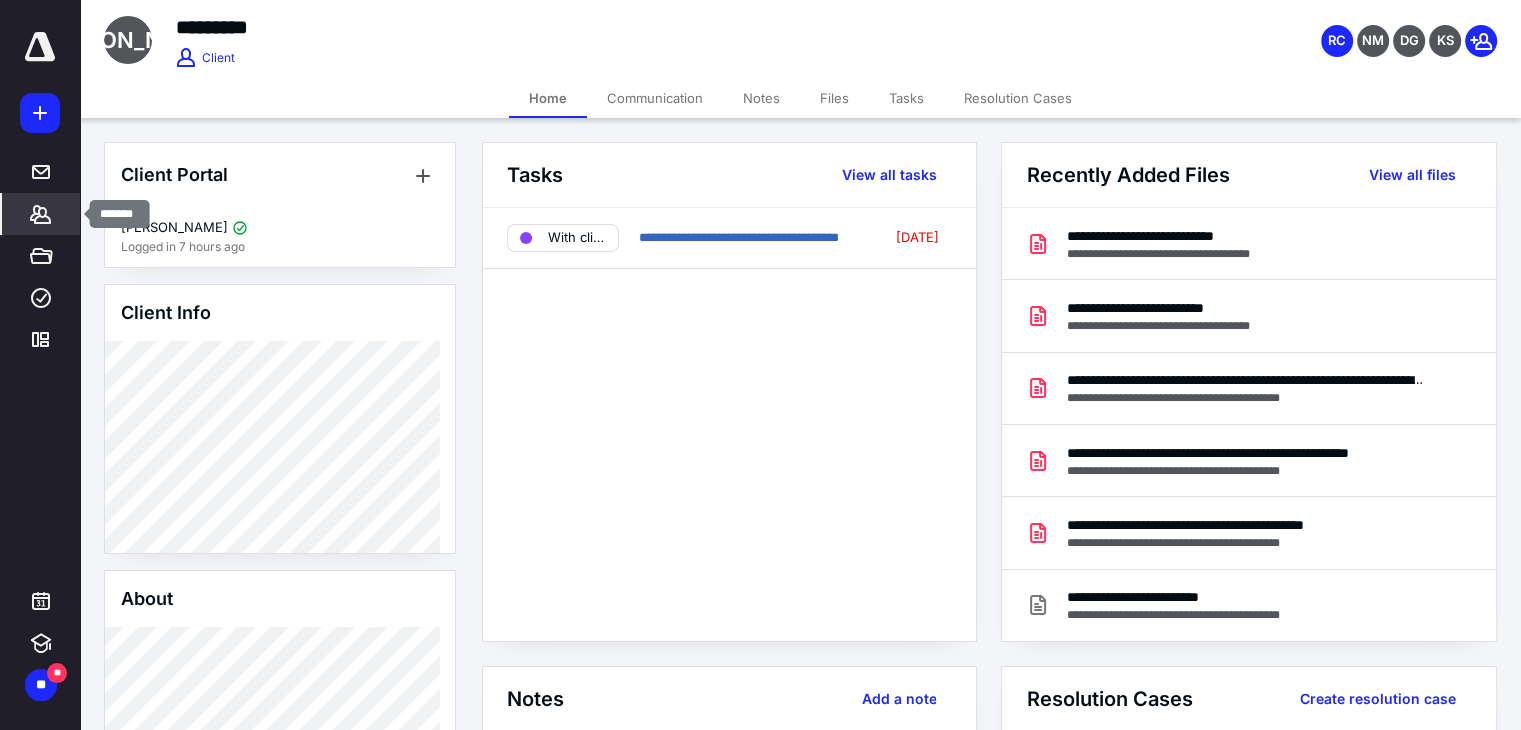click 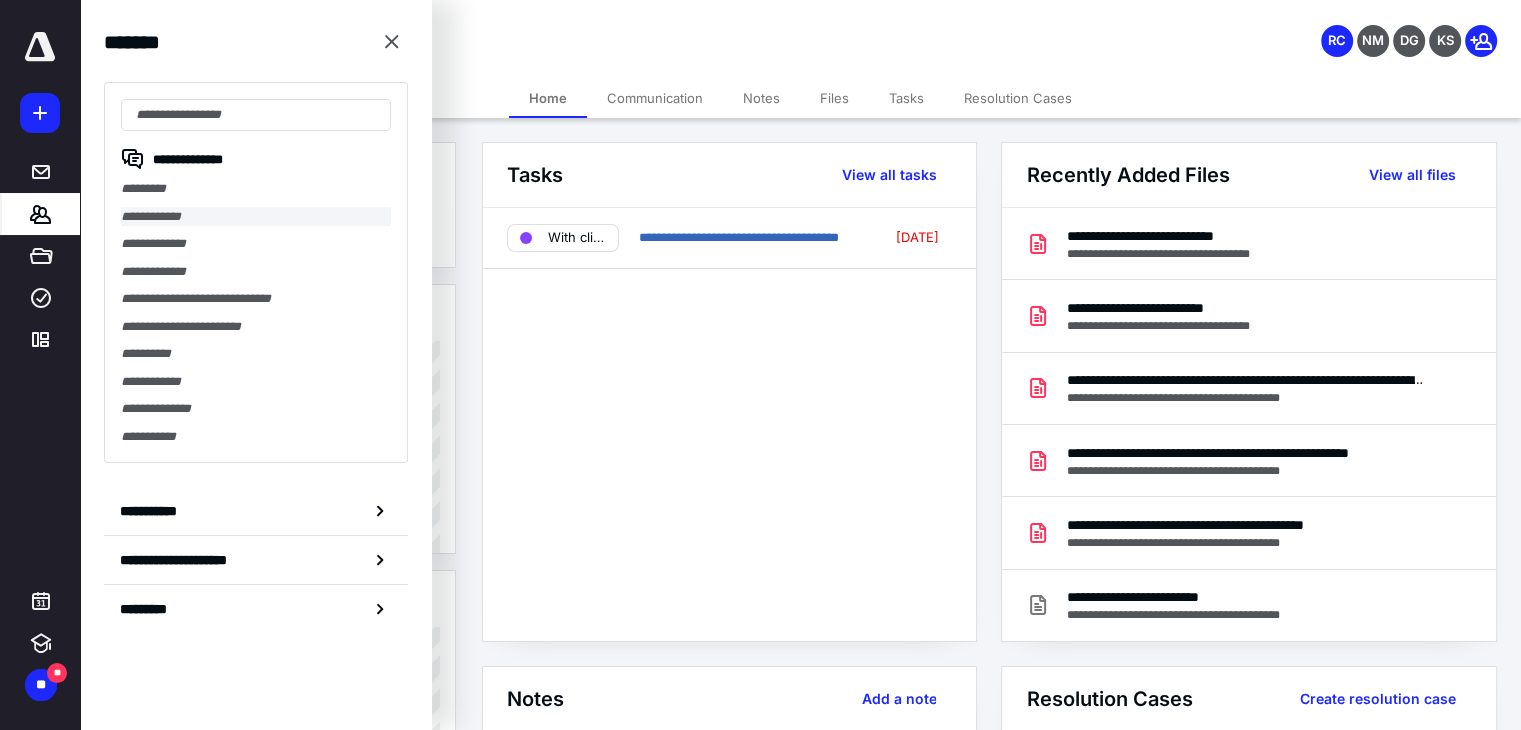 click on "**********" at bounding box center (256, 217) 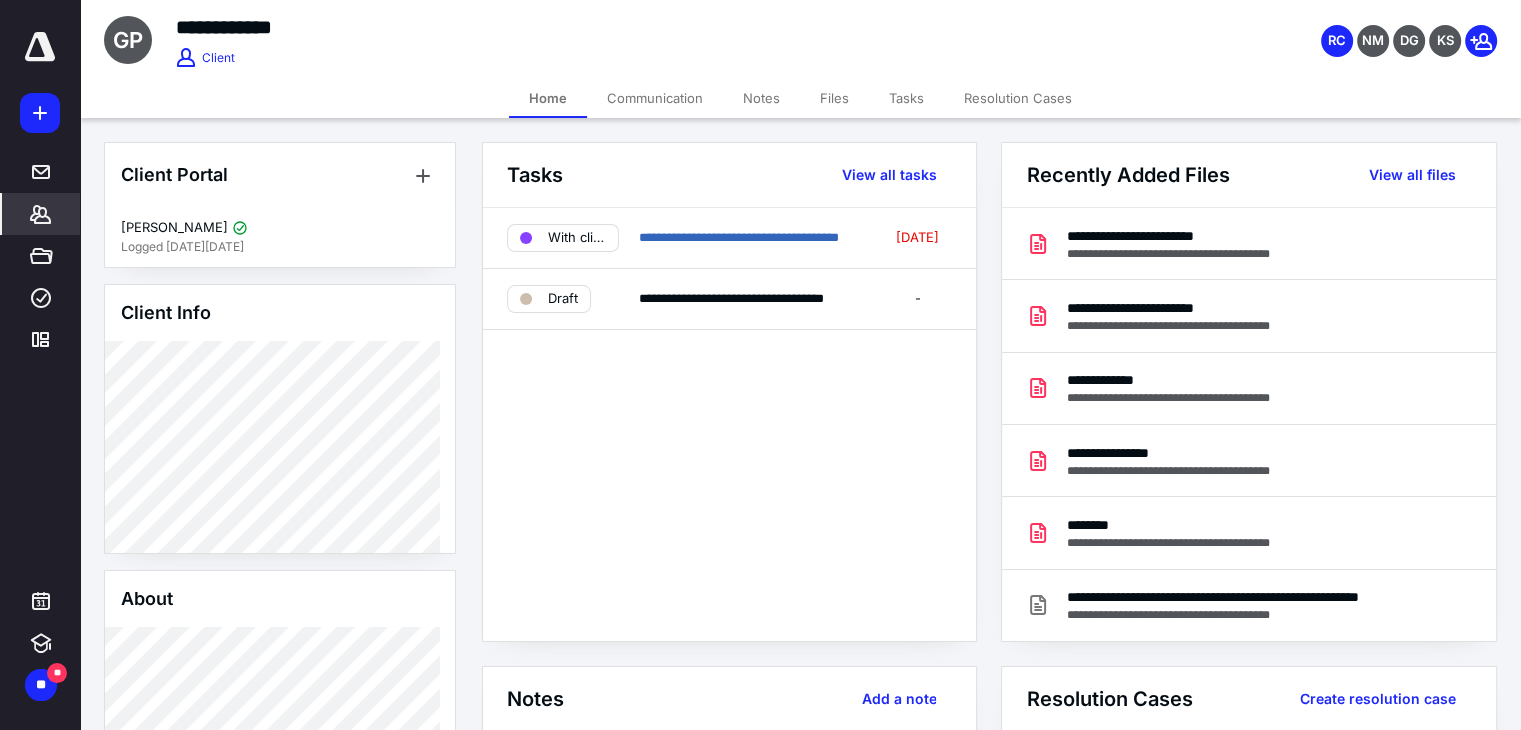 click 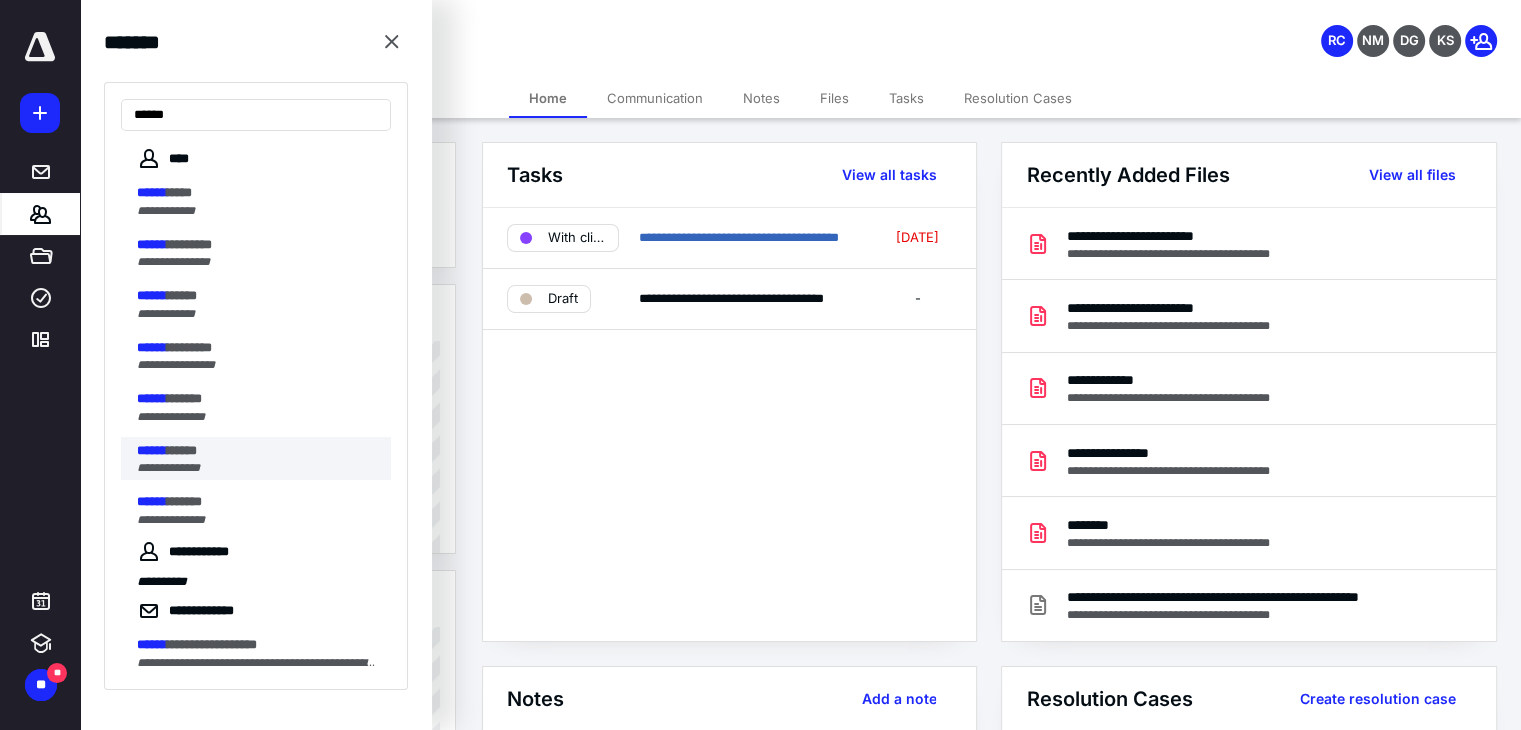 type on "******" 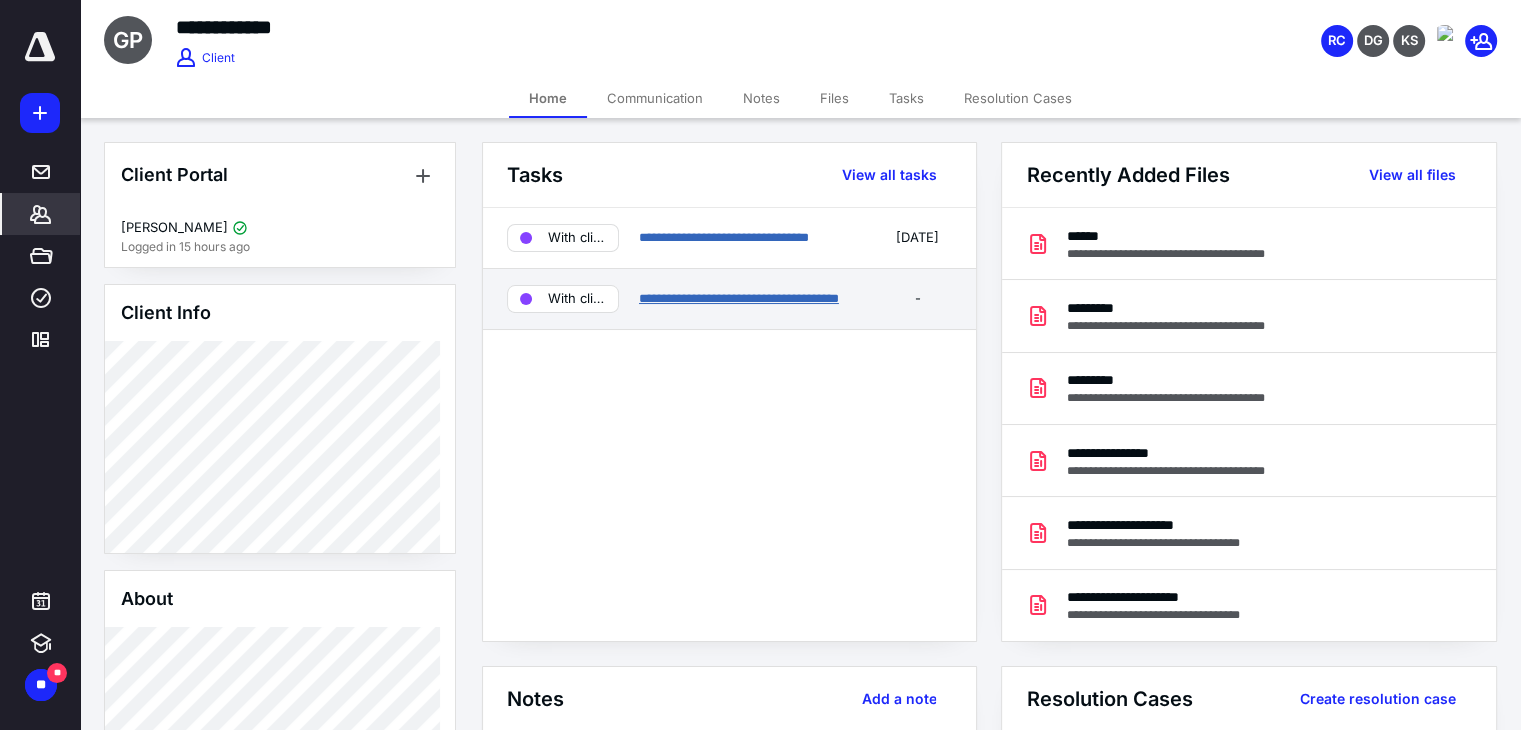 click on "**********" at bounding box center (739, 298) 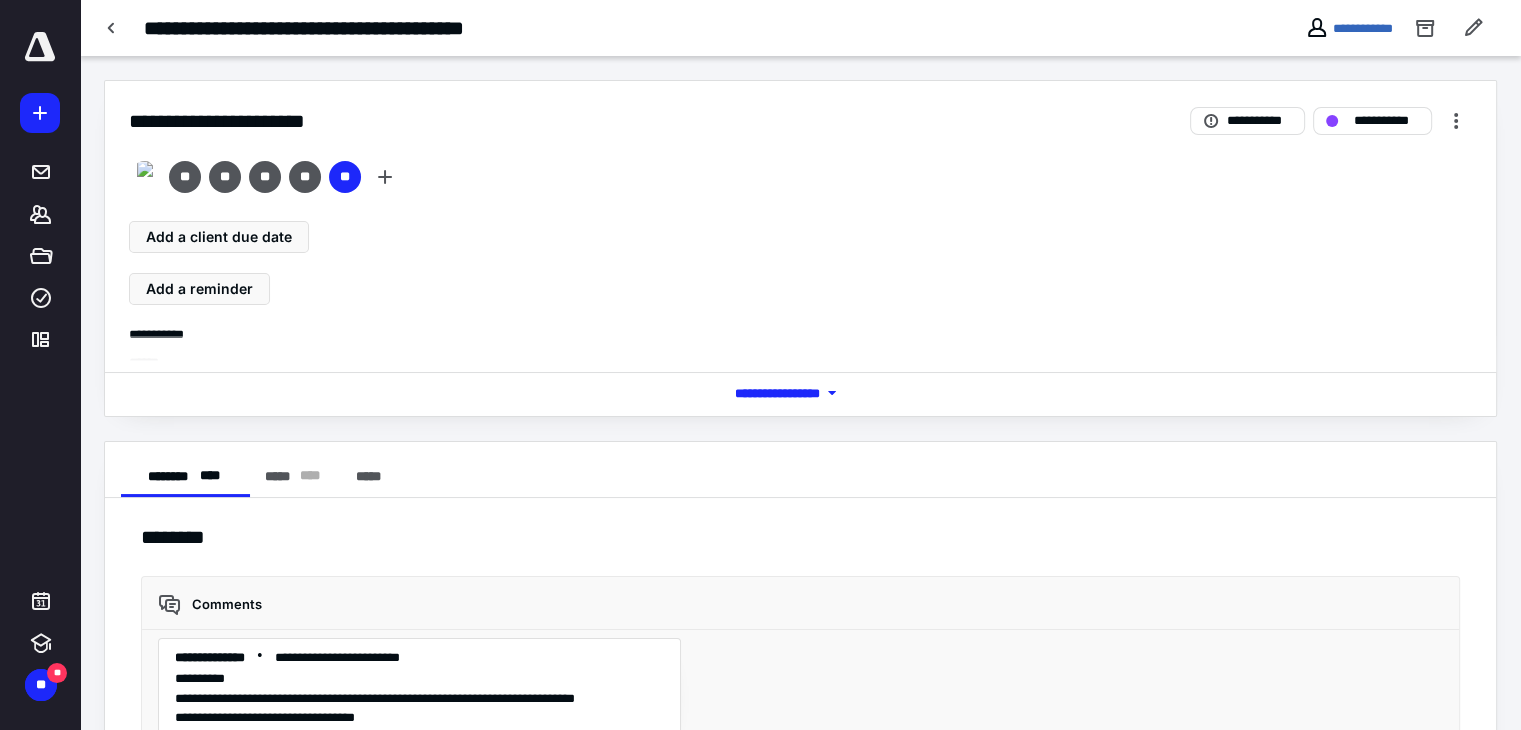 scroll, scrollTop: 7154, scrollLeft: 0, axis: vertical 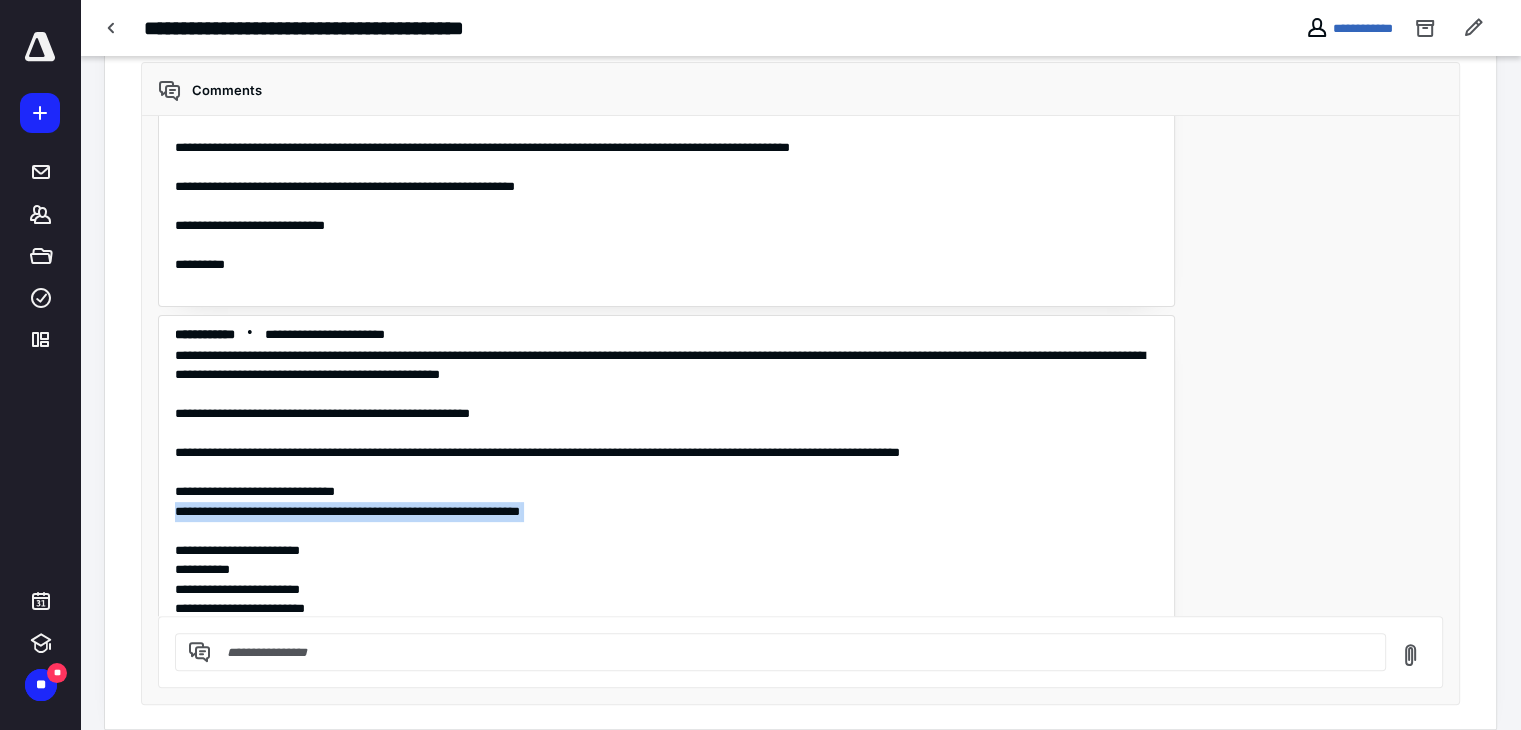 drag, startPoint x: 172, startPoint y: 506, endPoint x: 588, endPoint y: 520, distance: 416.2355 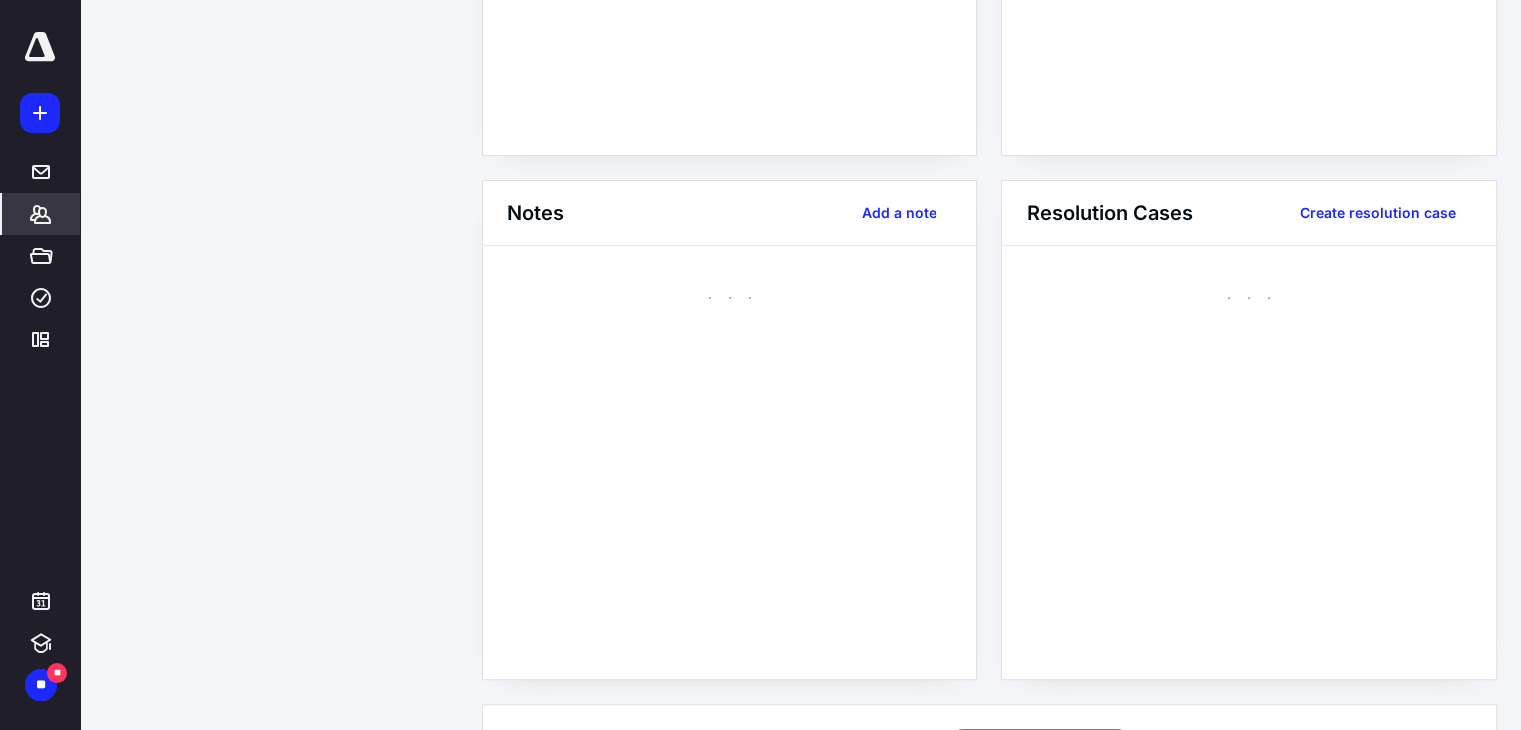 scroll, scrollTop: 0, scrollLeft: 0, axis: both 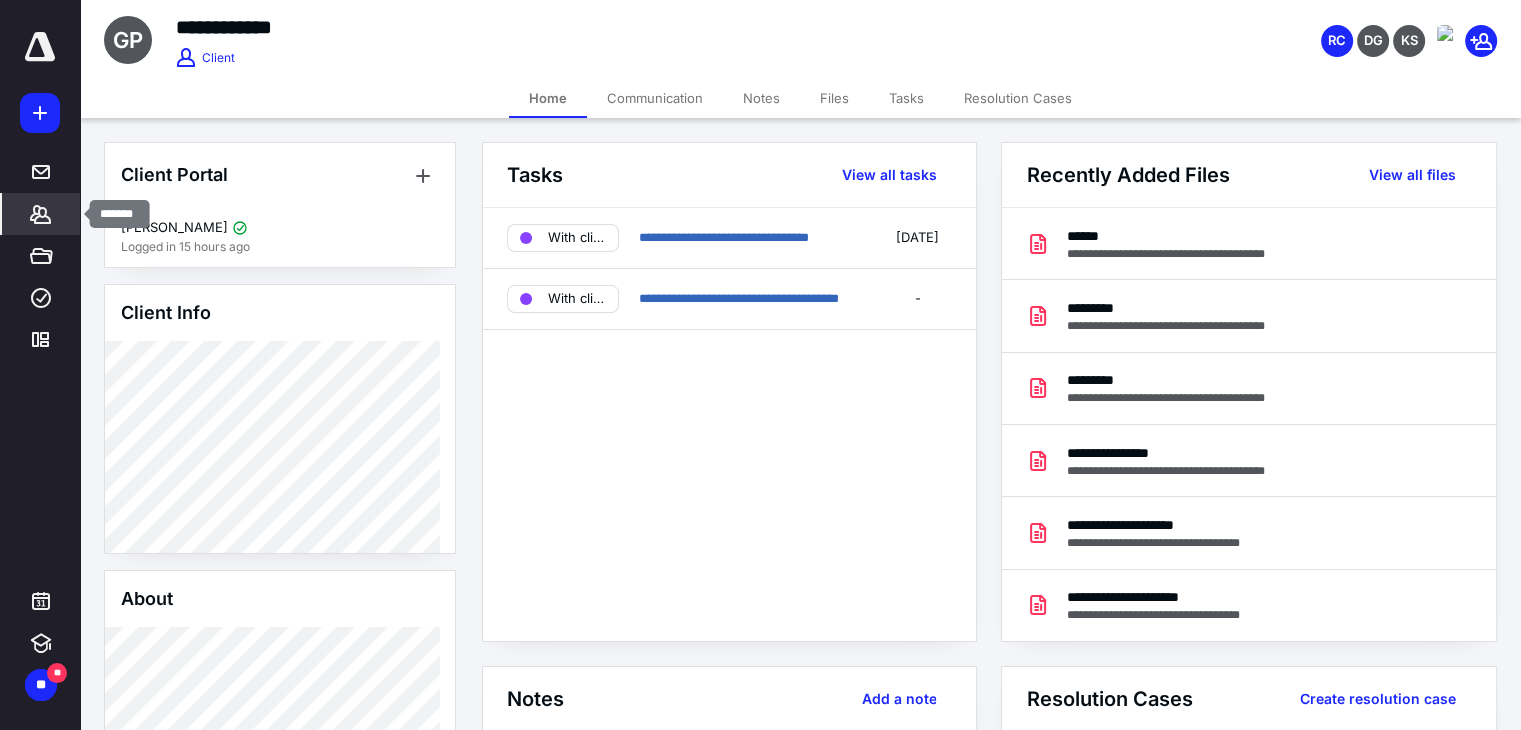 click 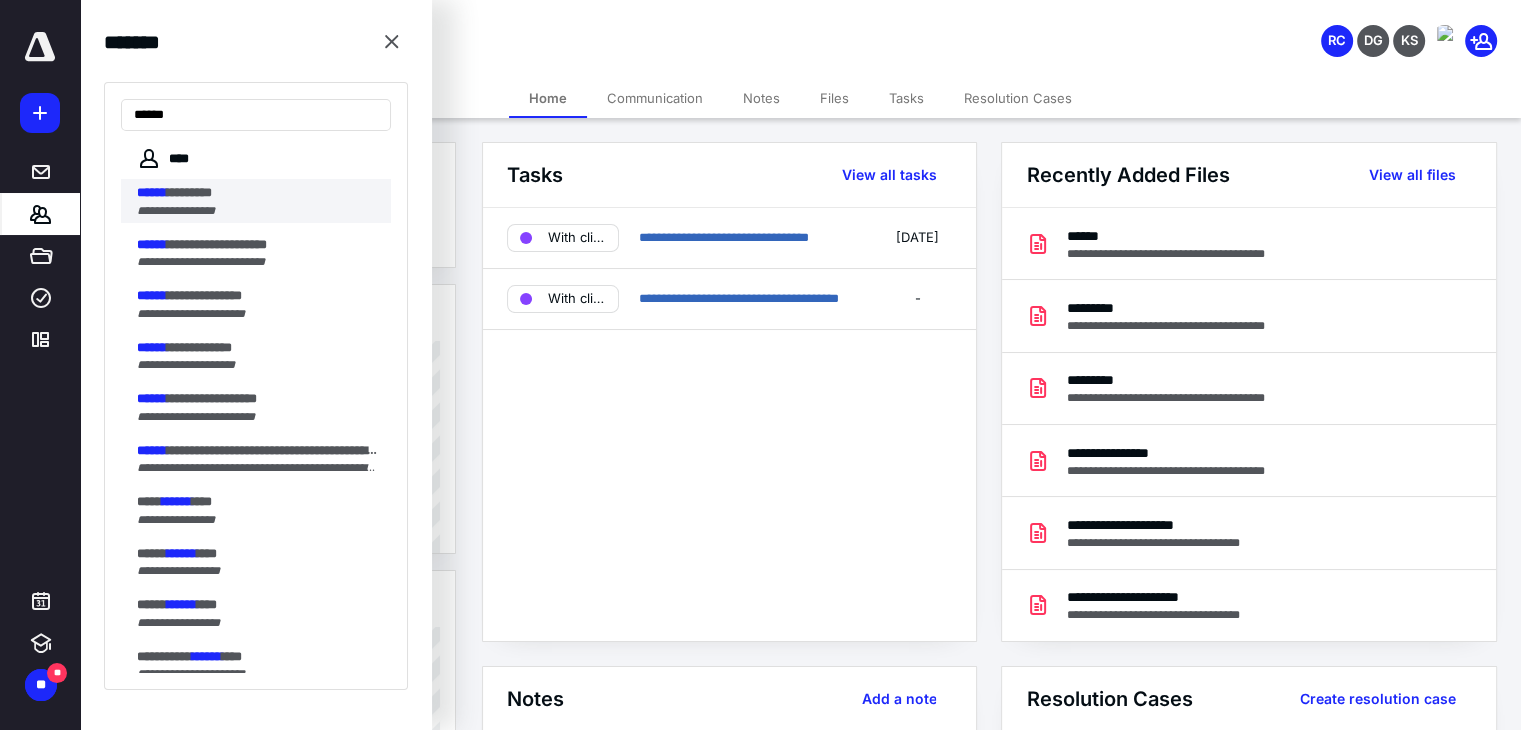 type on "******" 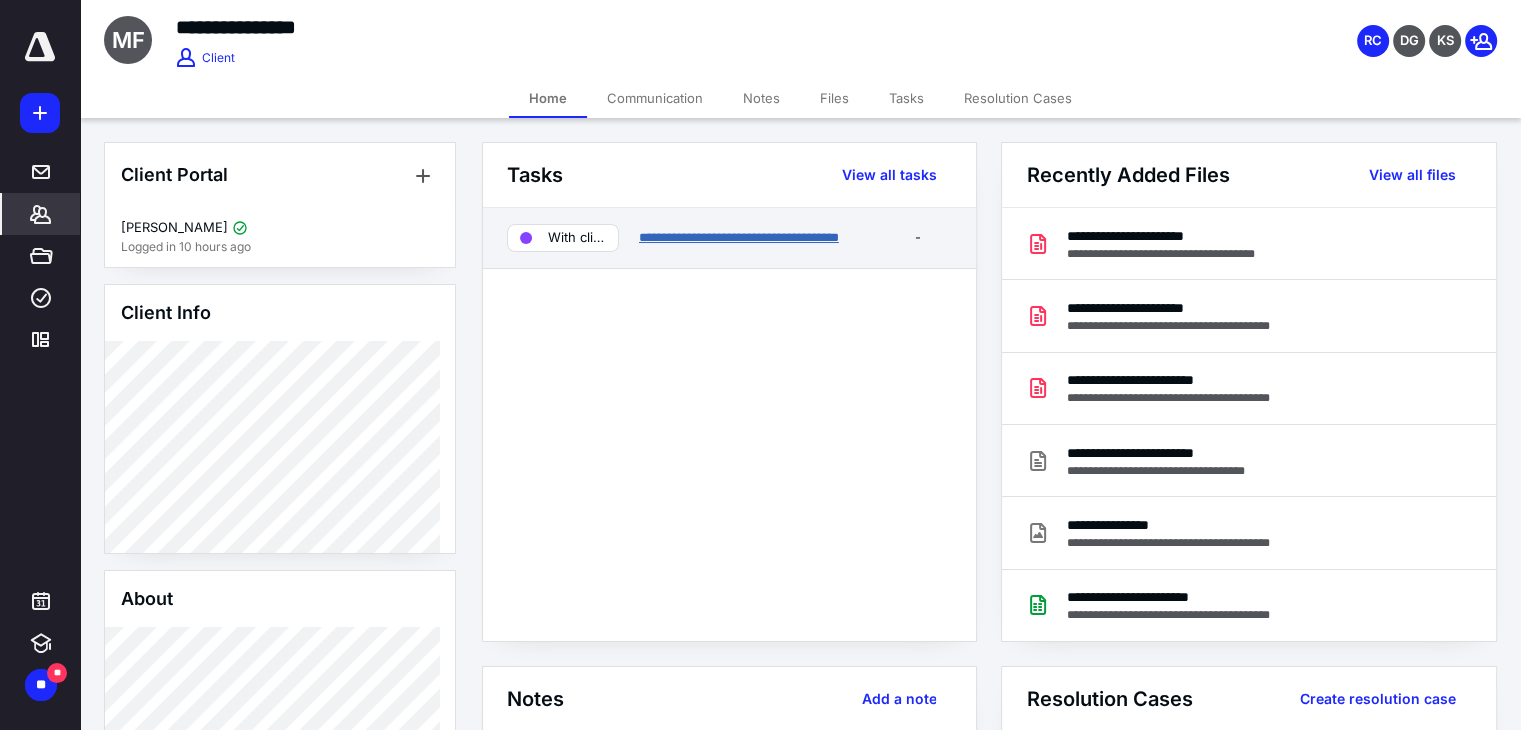 click on "**********" at bounding box center (739, 237) 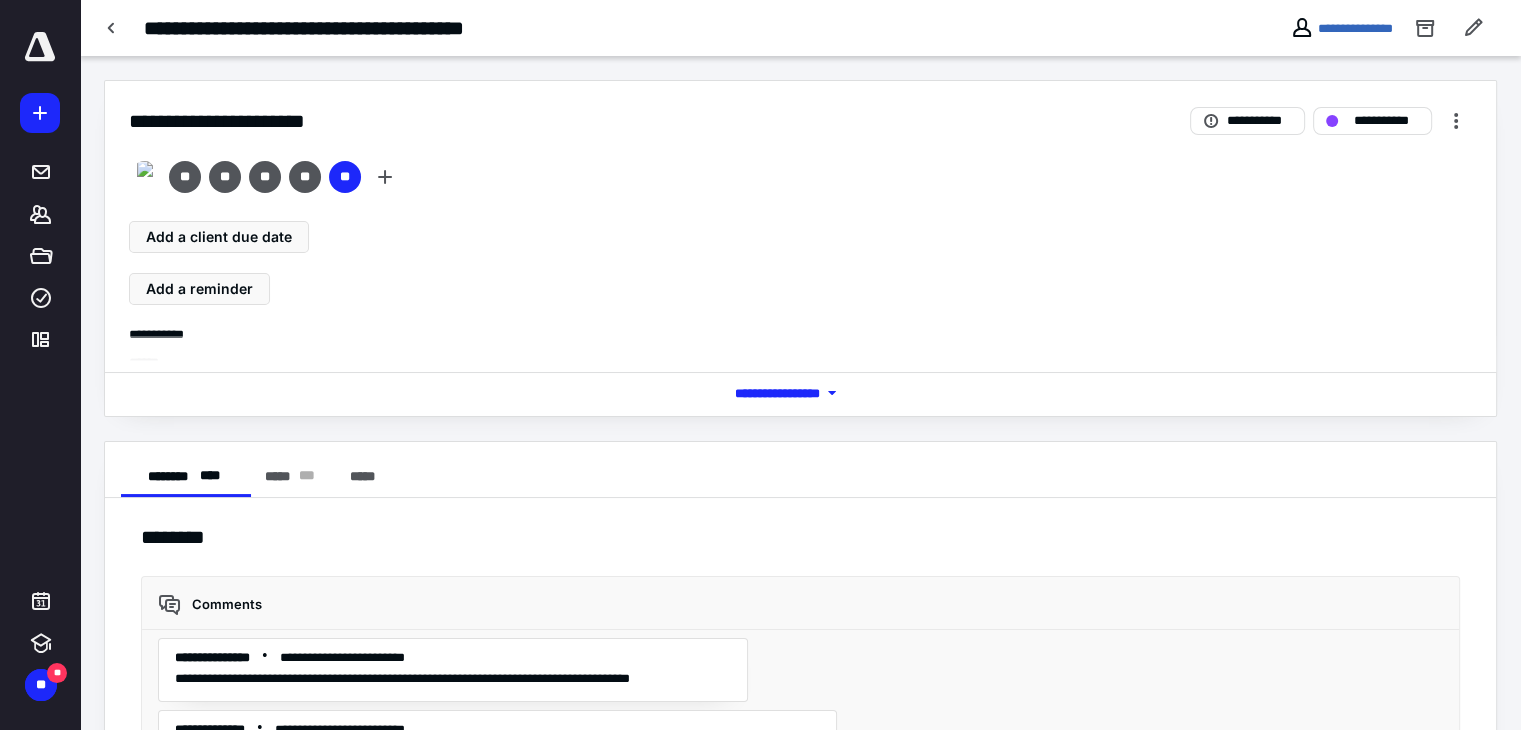 scroll, scrollTop: 4902, scrollLeft: 0, axis: vertical 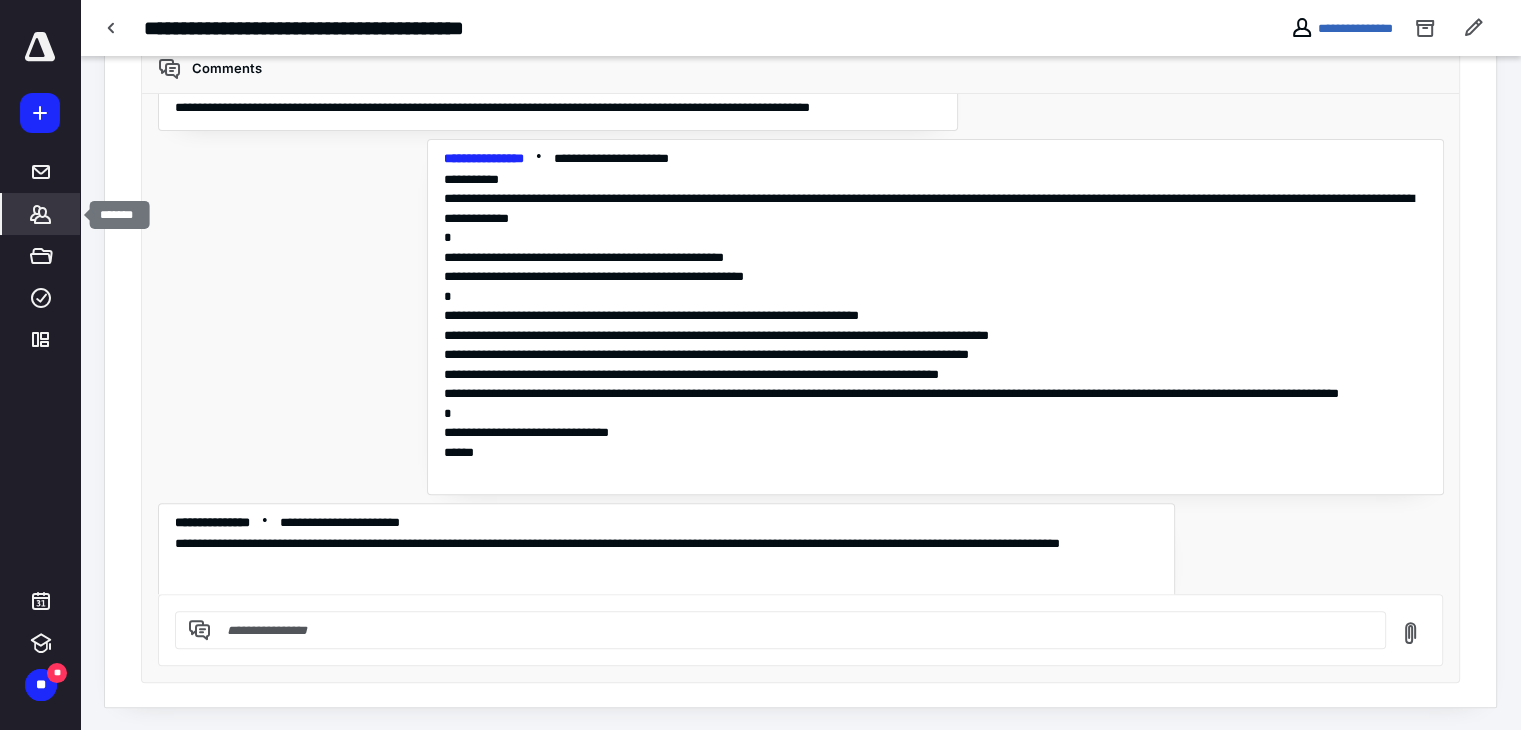 click 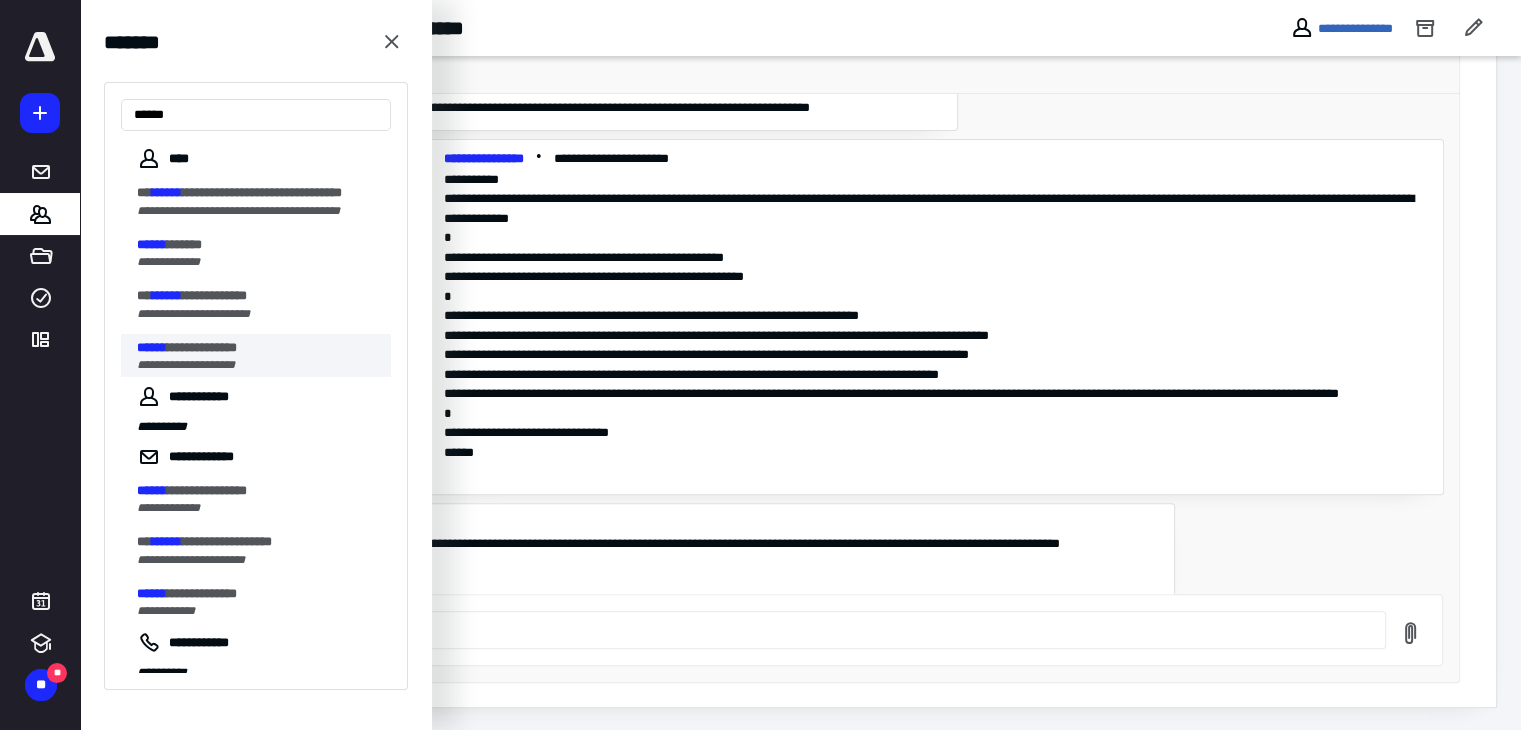 type on "******" 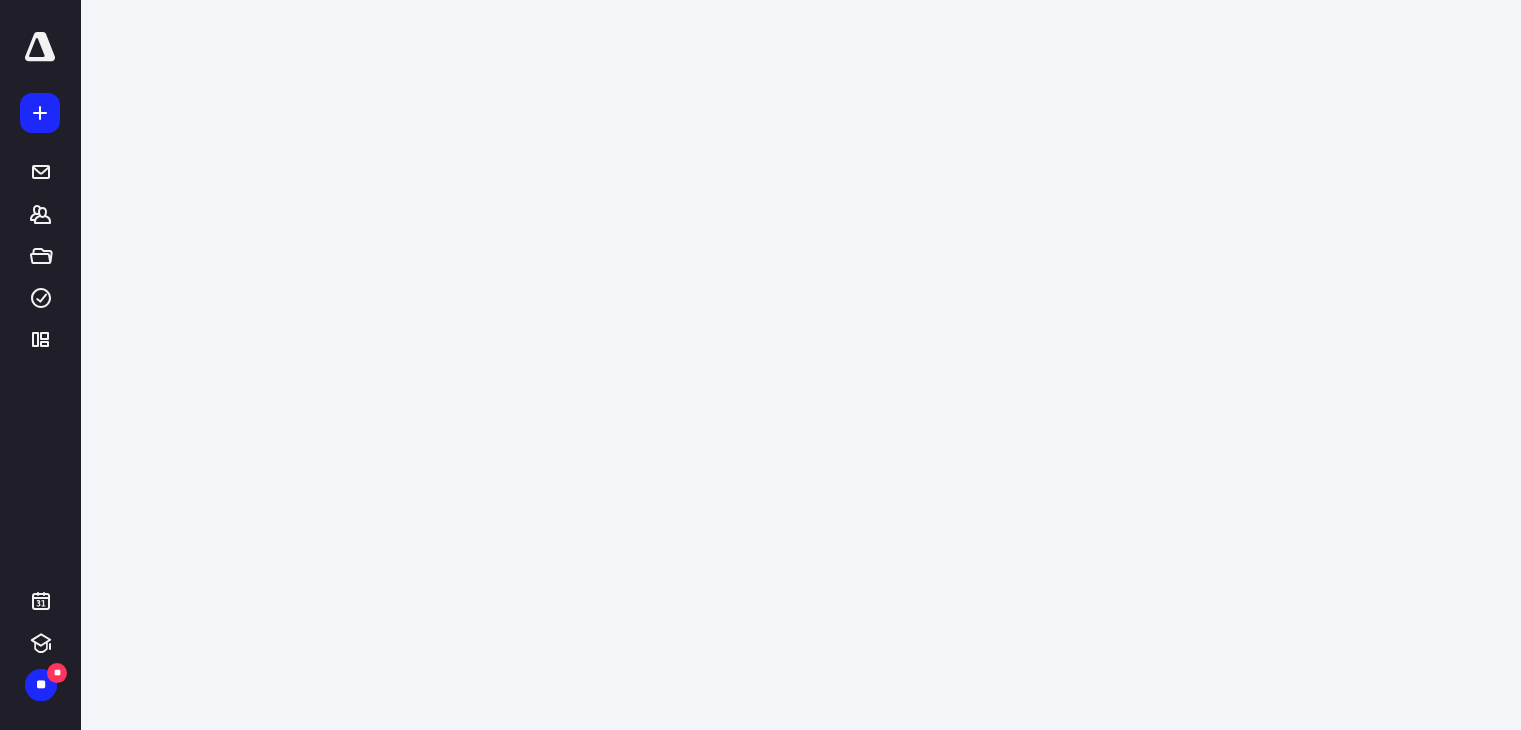 scroll, scrollTop: 0, scrollLeft: 0, axis: both 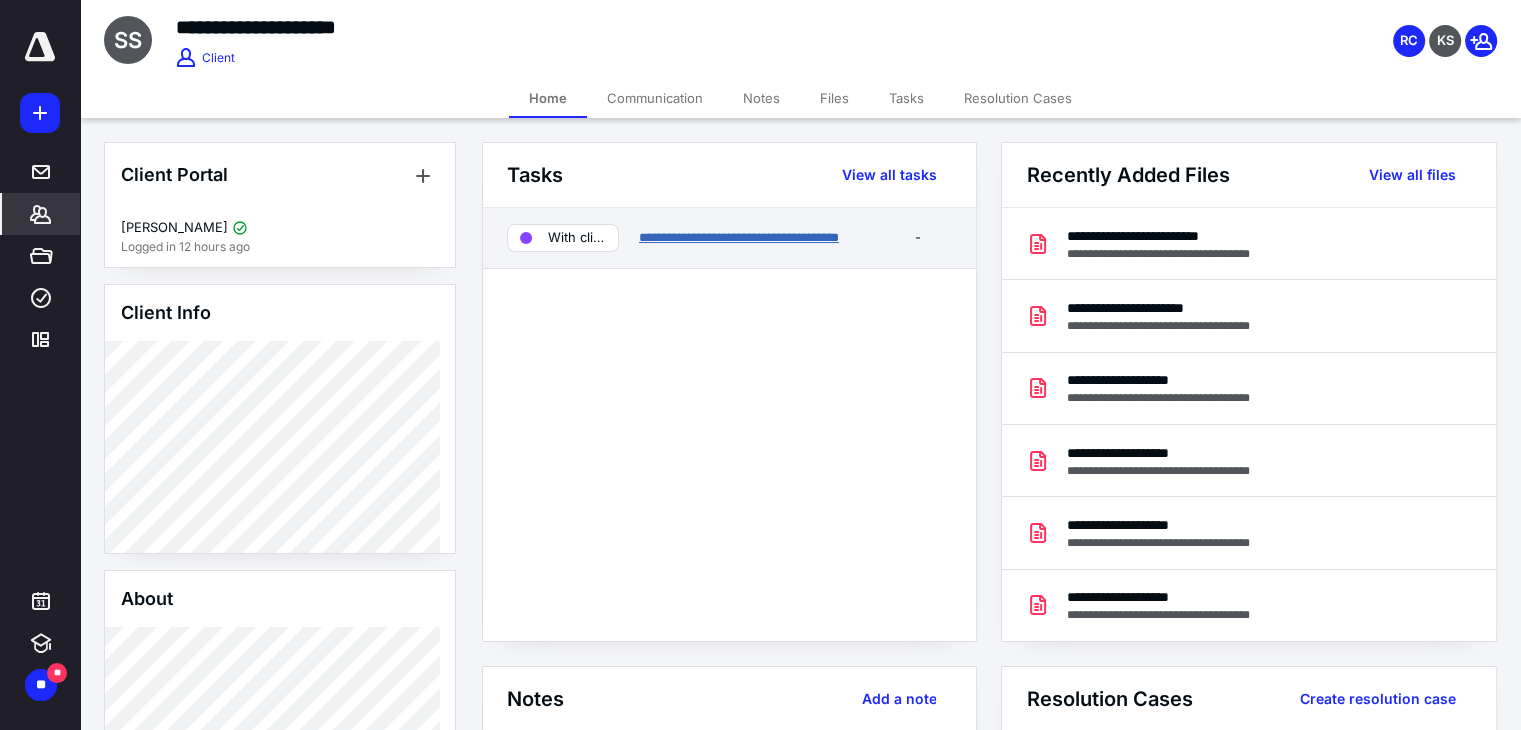 click on "**********" at bounding box center [739, 237] 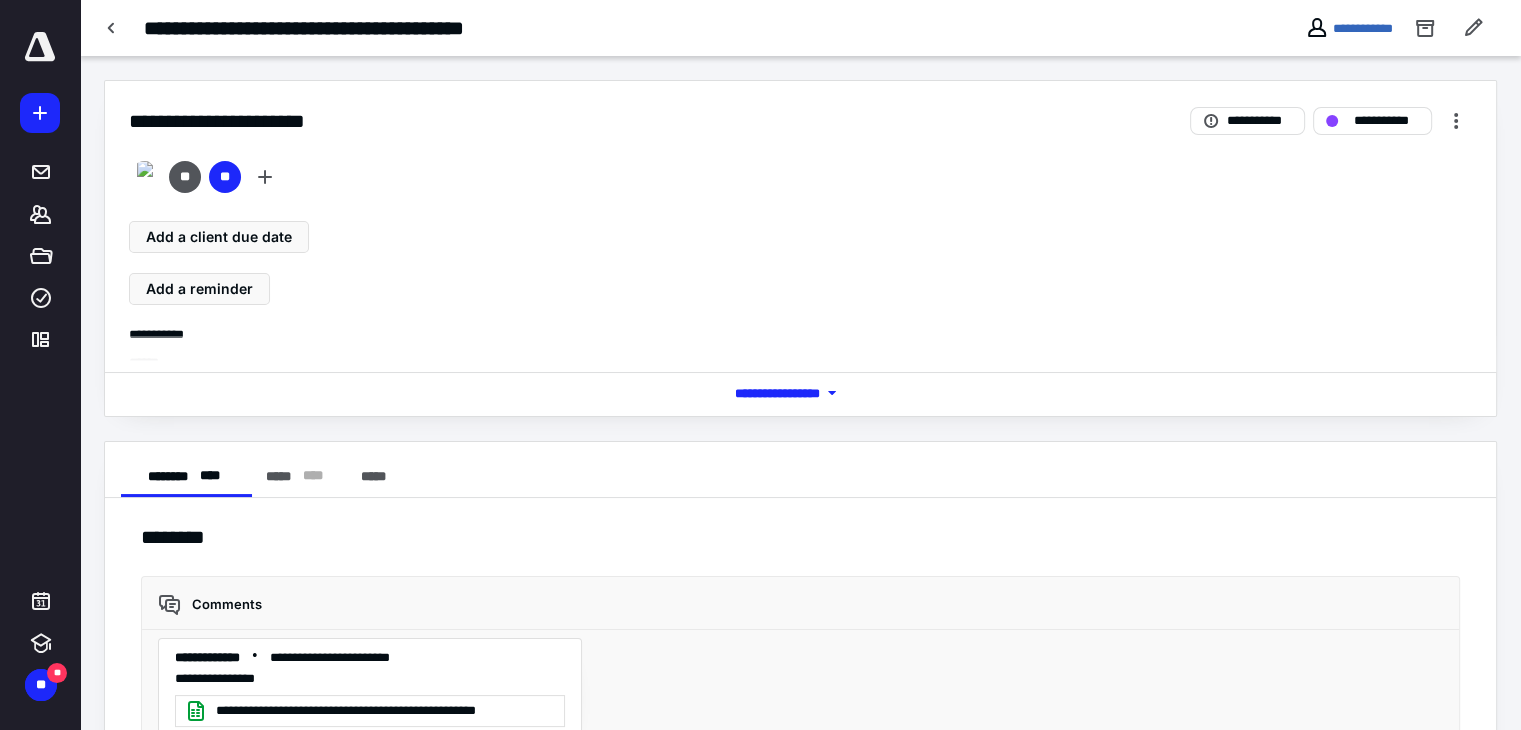 scroll, scrollTop: 5594, scrollLeft: 0, axis: vertical 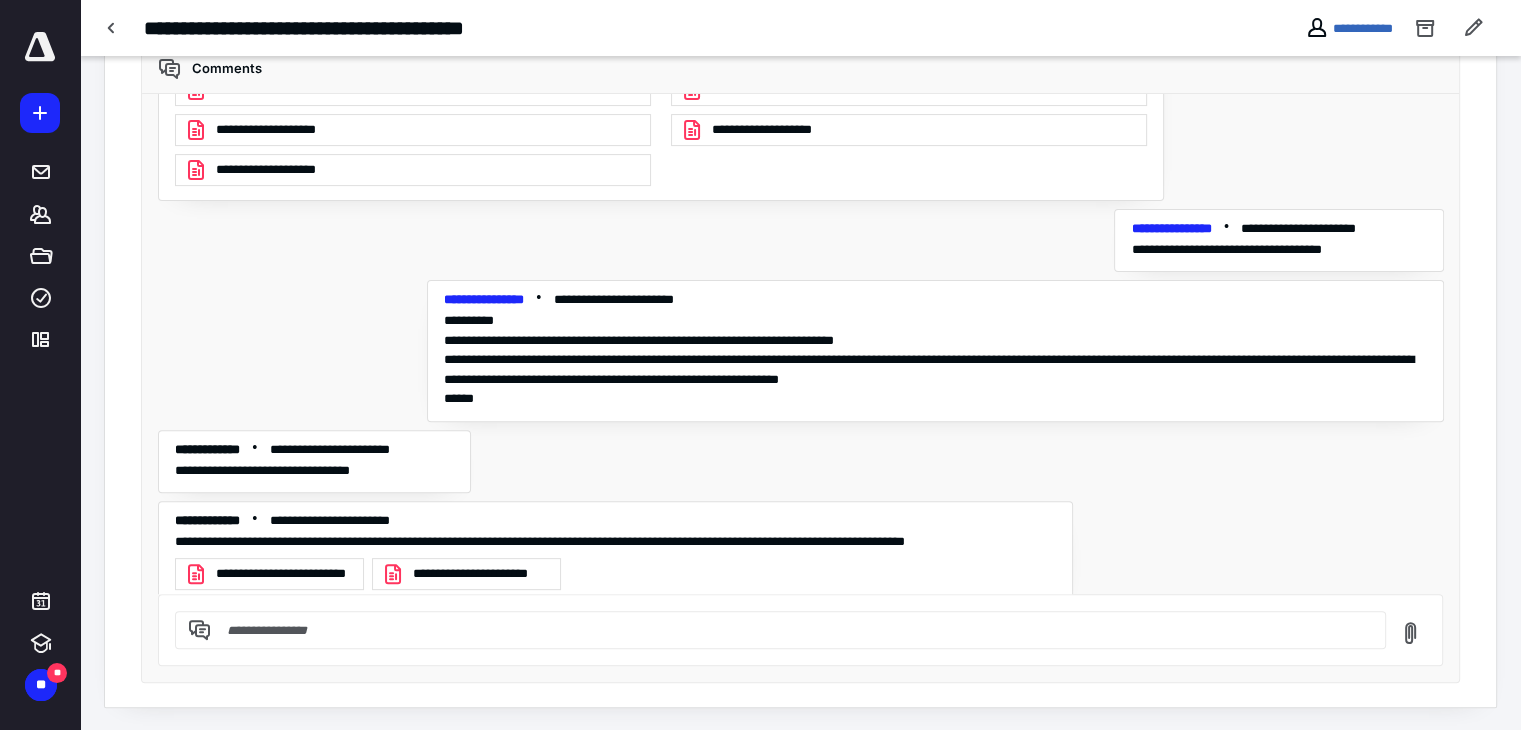 click on "**********" at bounding box center (801, 344) 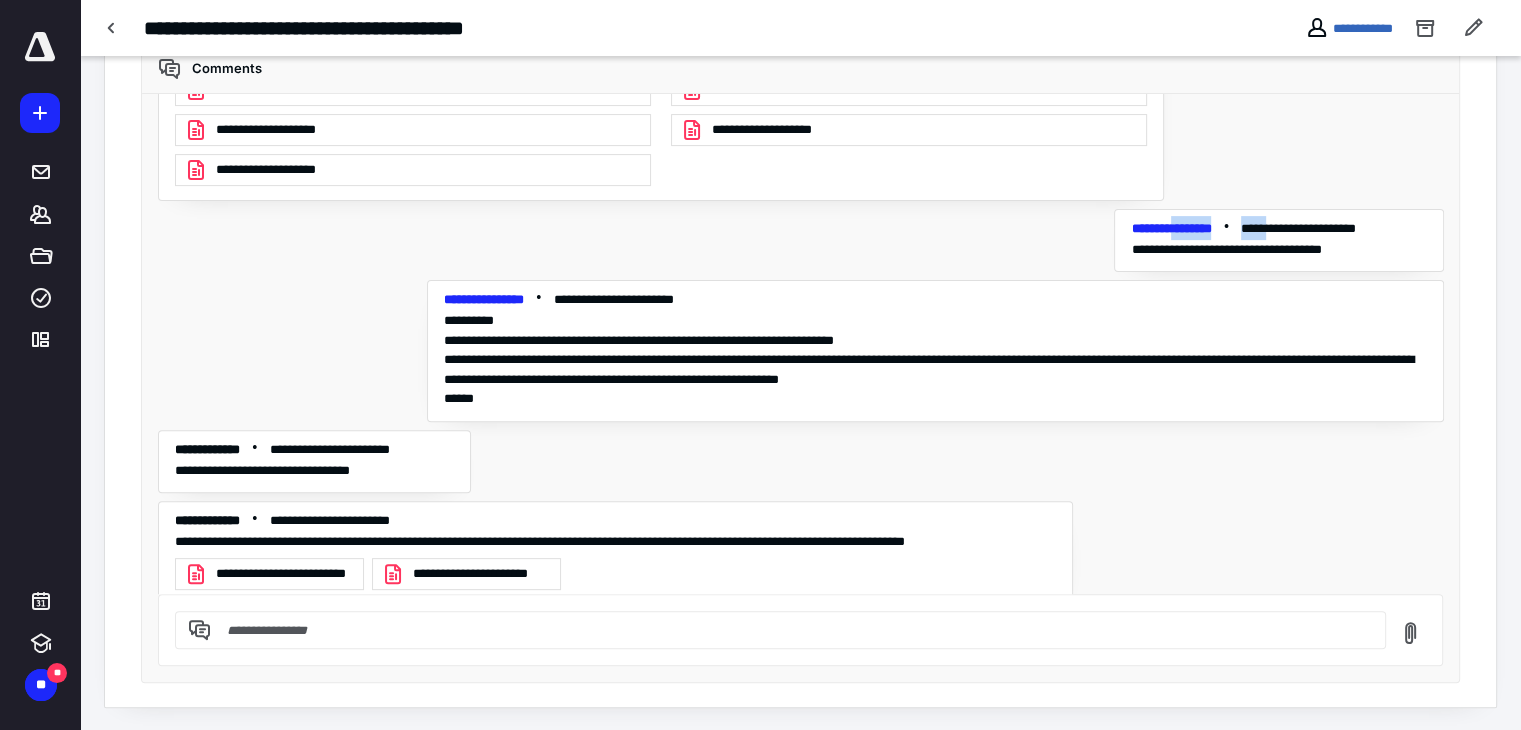 click on "**********" at bounding box center (801, 344) 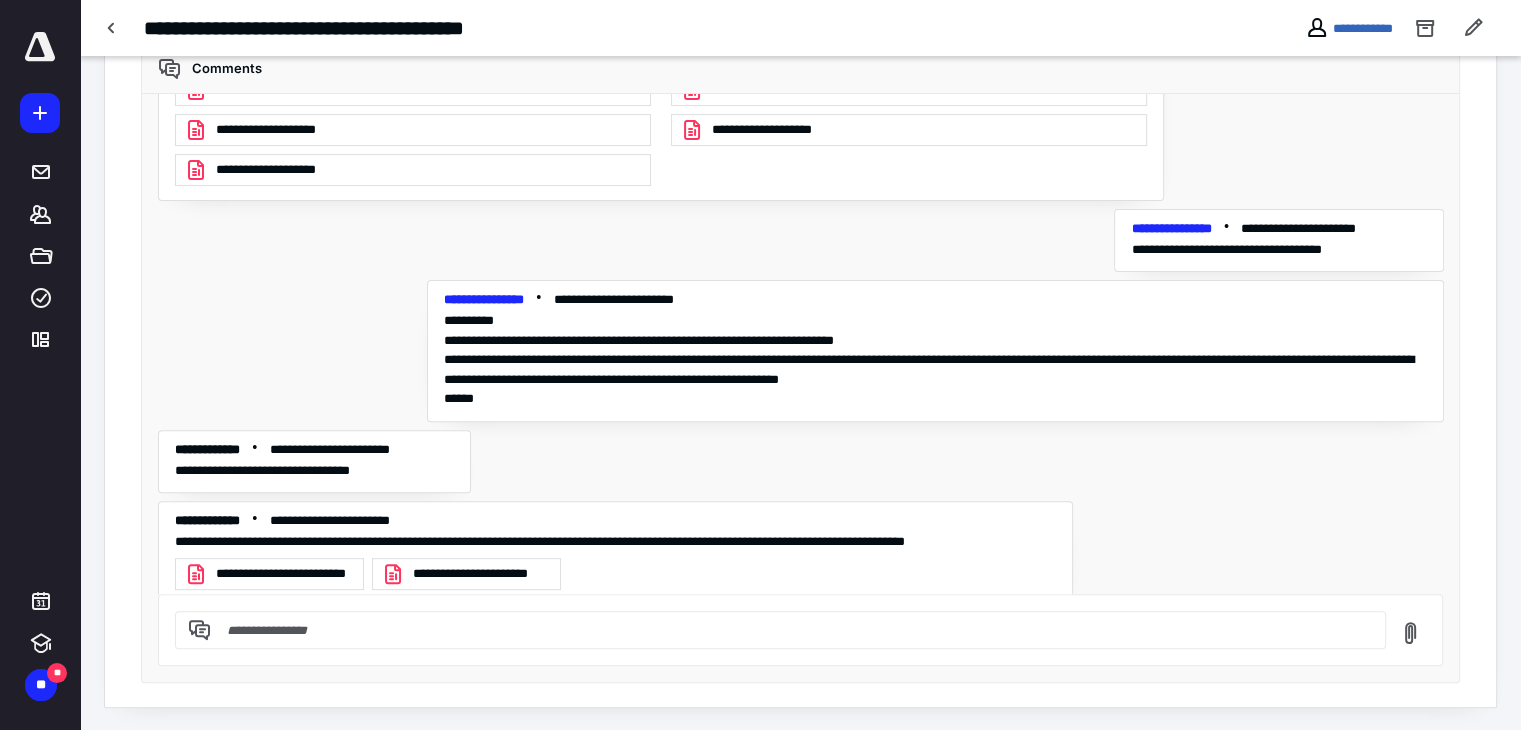 click on "**********" at bounding box center (801, 344) 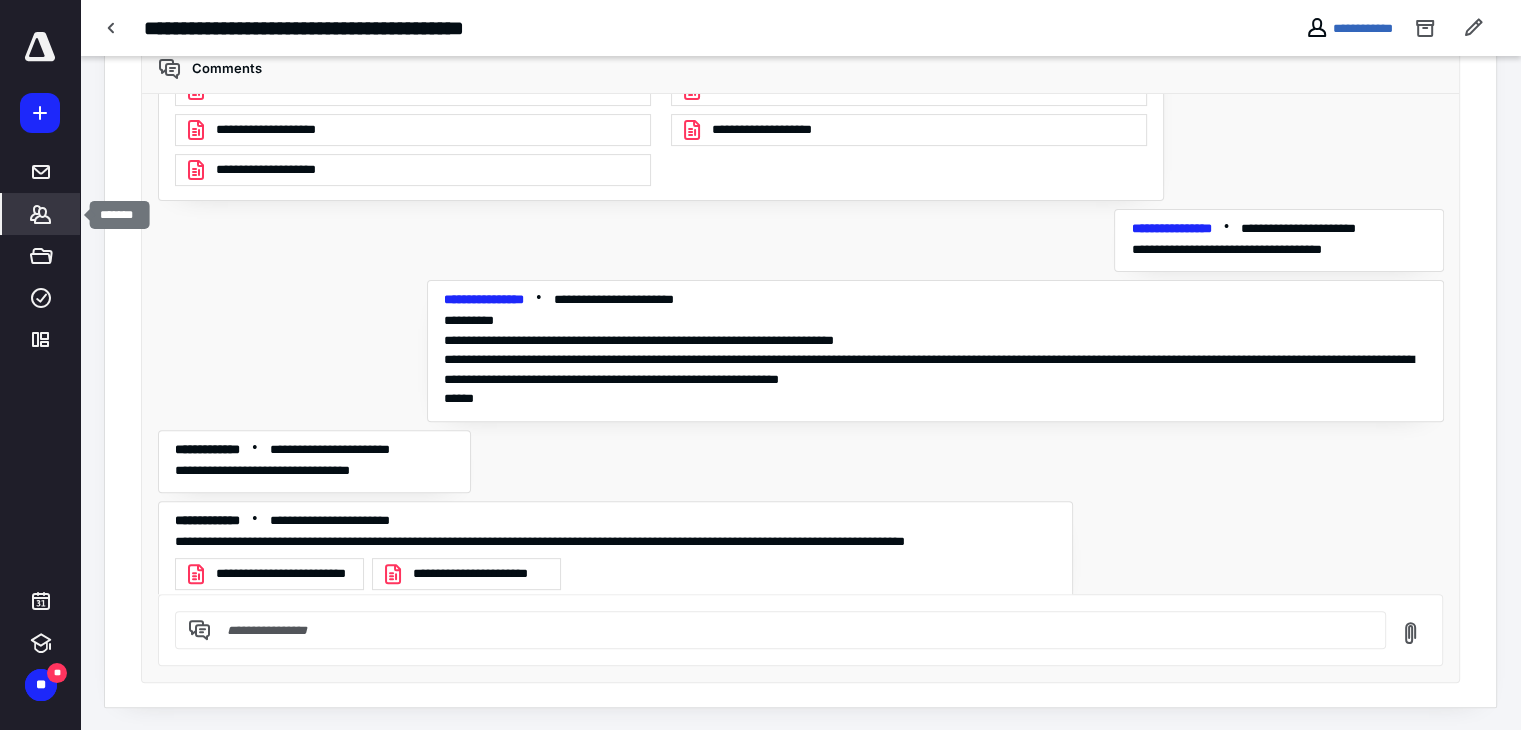 click 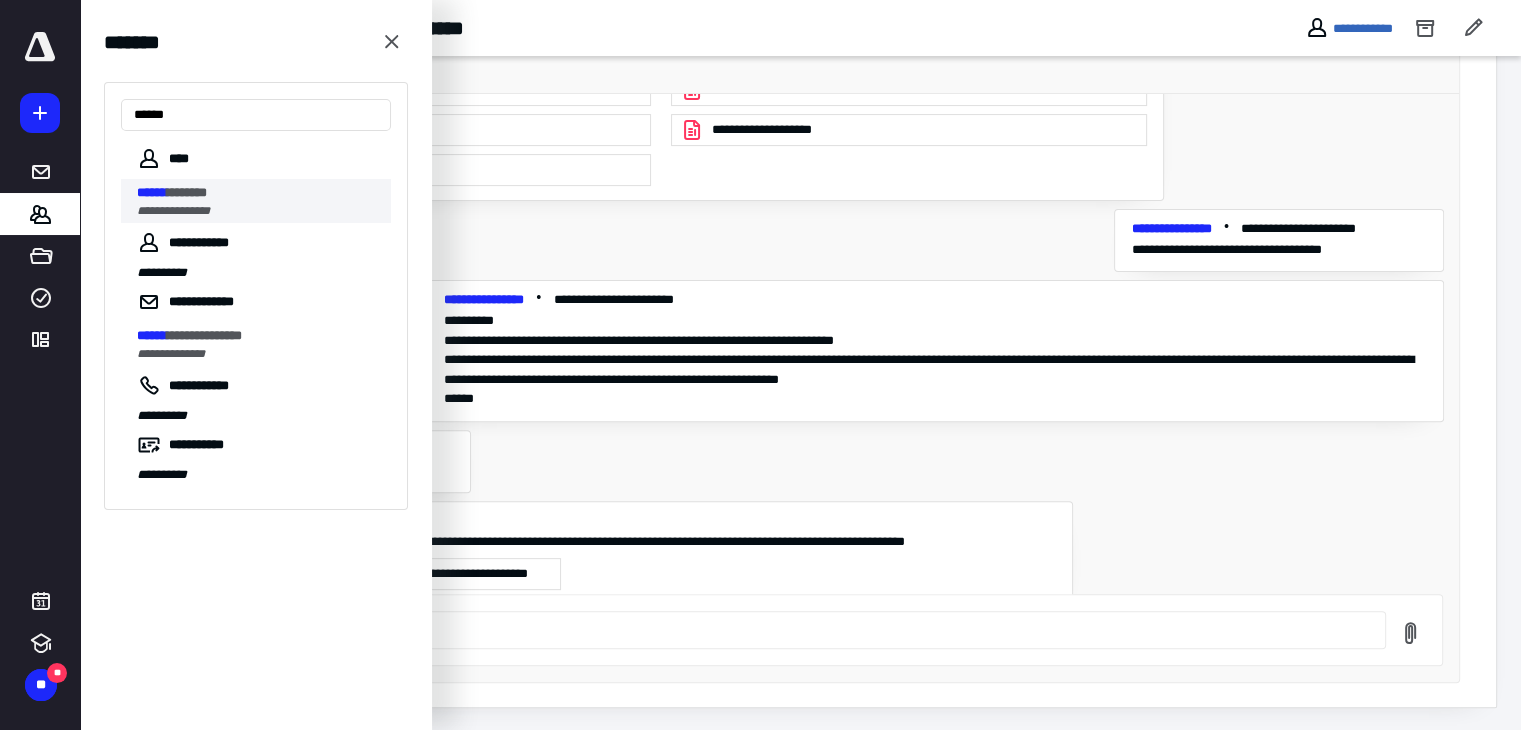 type on "******" 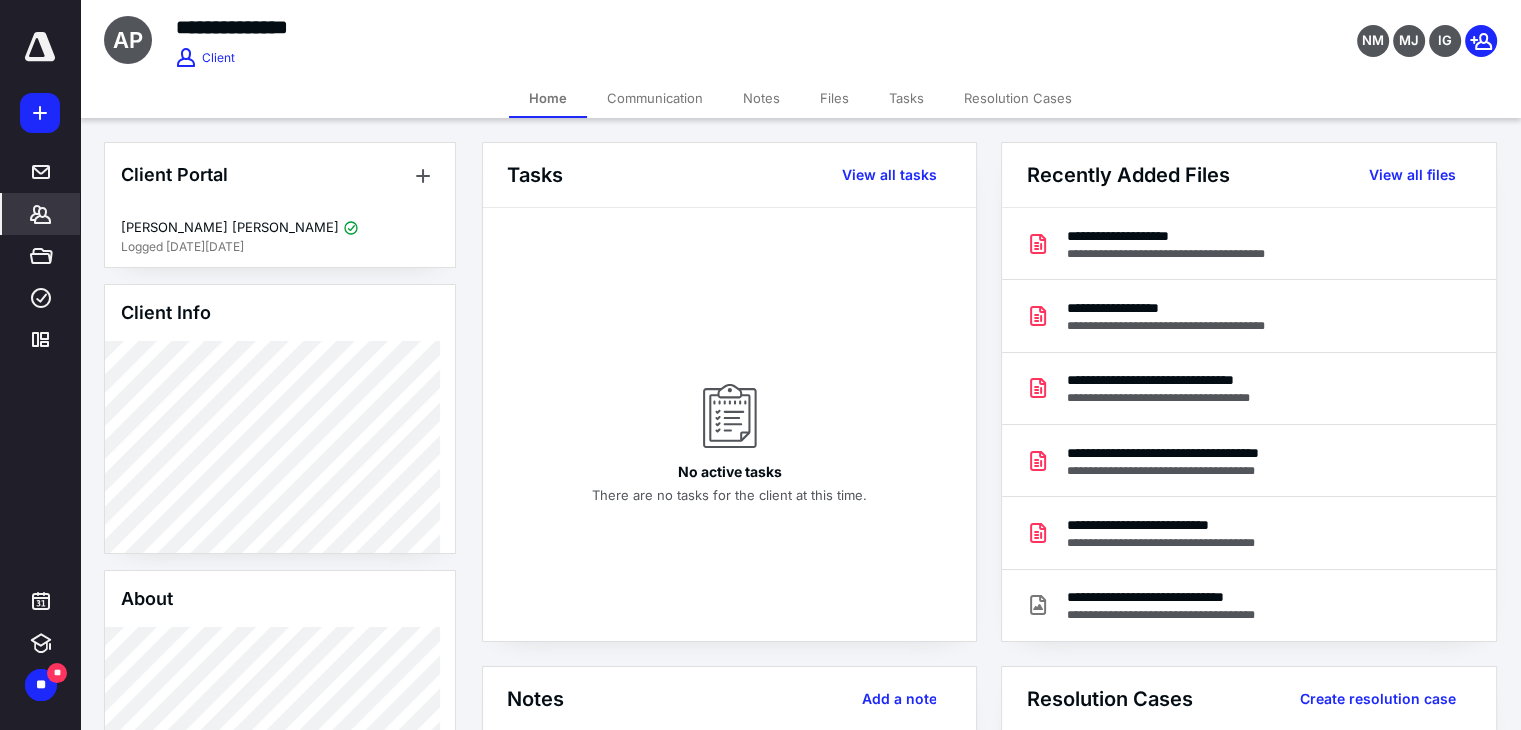 click on "Tasks" at bounding box center [906, 98] 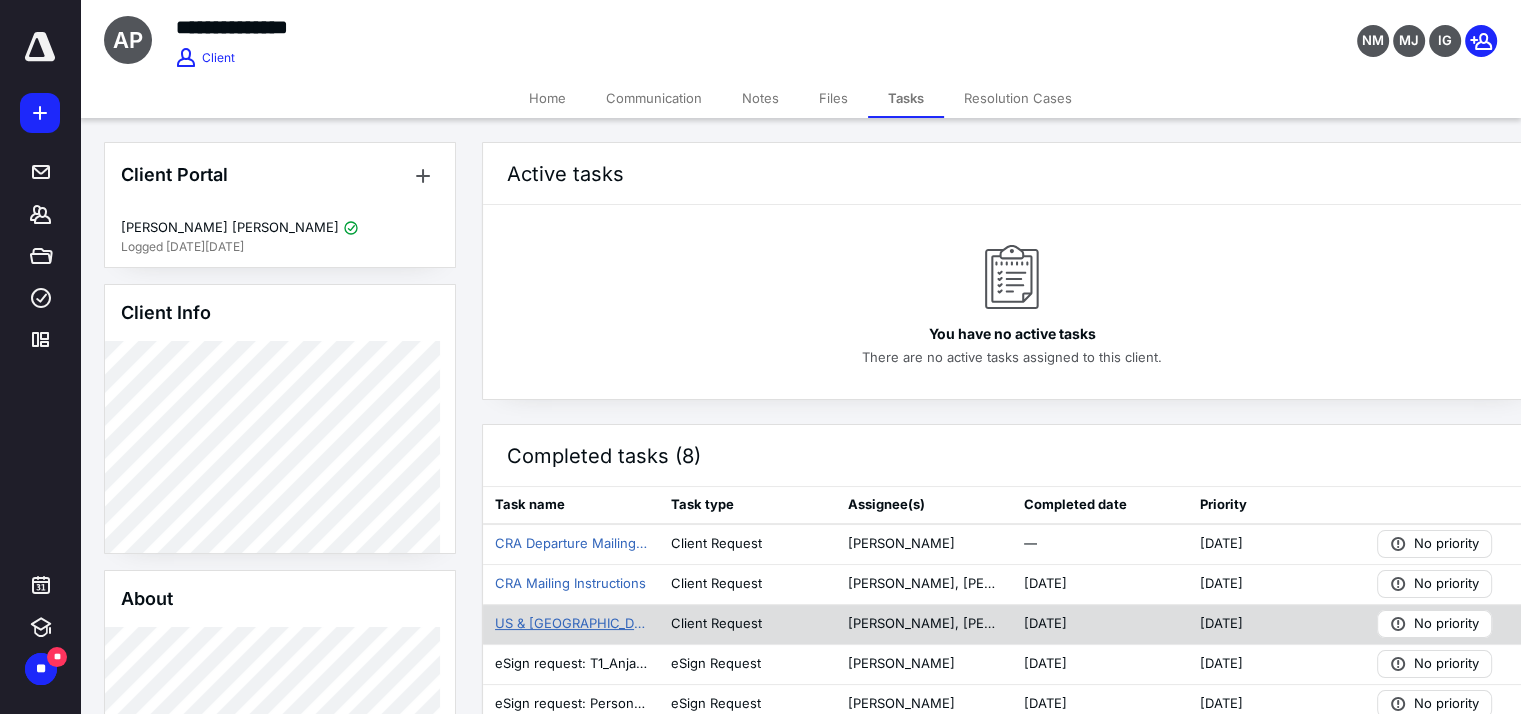 click on "US & [GEOGRAPHIC_DATA] Personal Tax Returns FY 2024" at bounding box center [571, 624] 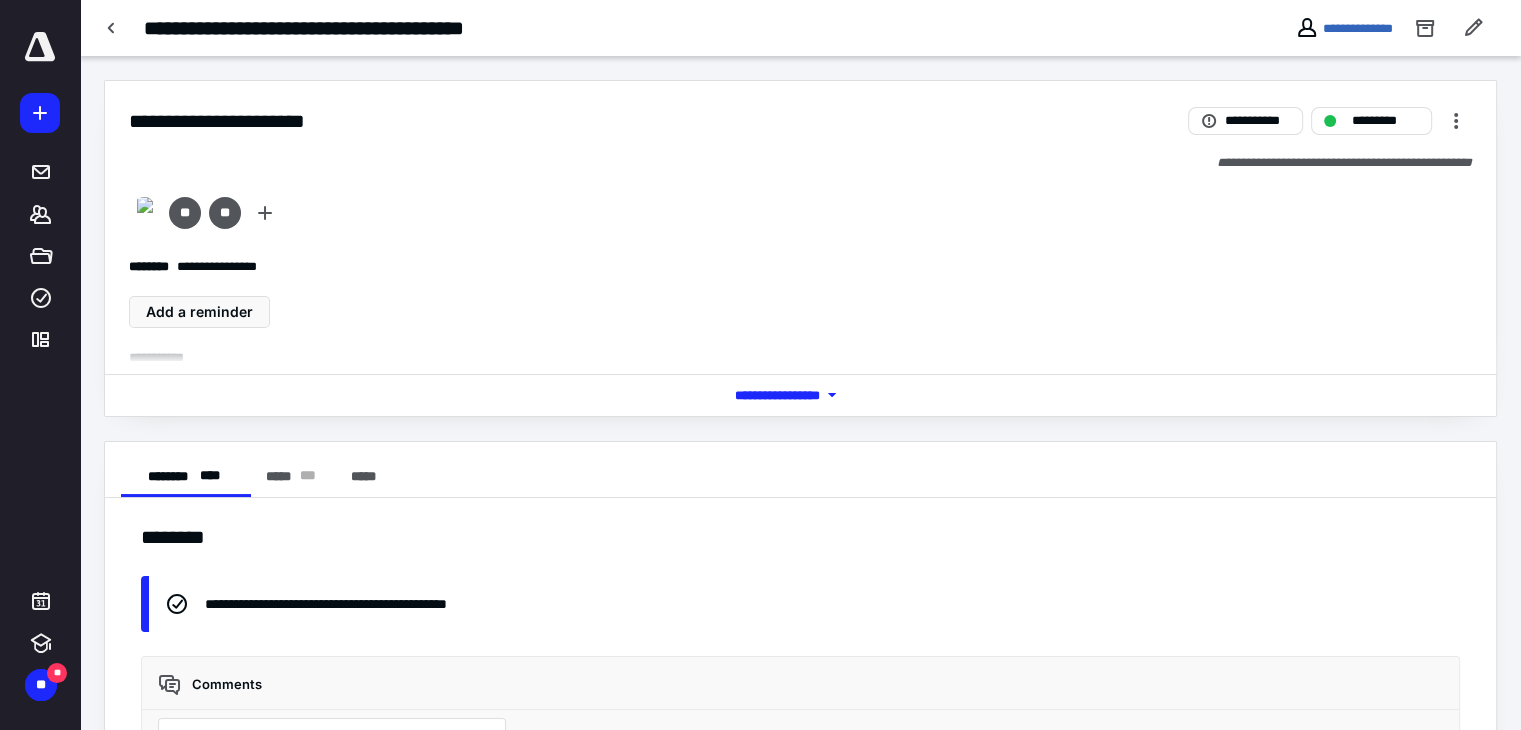 scroll, scrollTop: 5205, scrollLeft: 0, axis: vertical 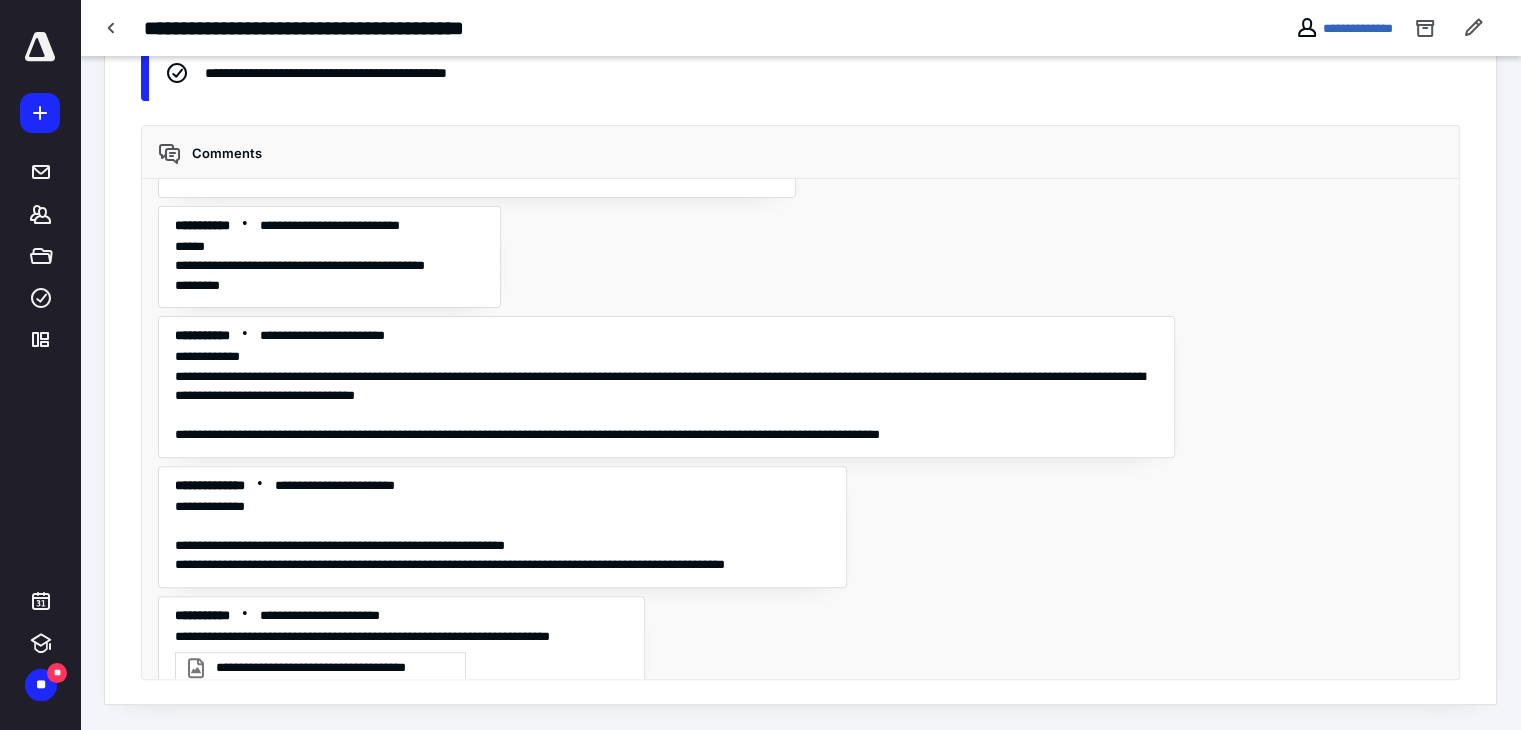 click on "**********" at bounding box center [334, 668] 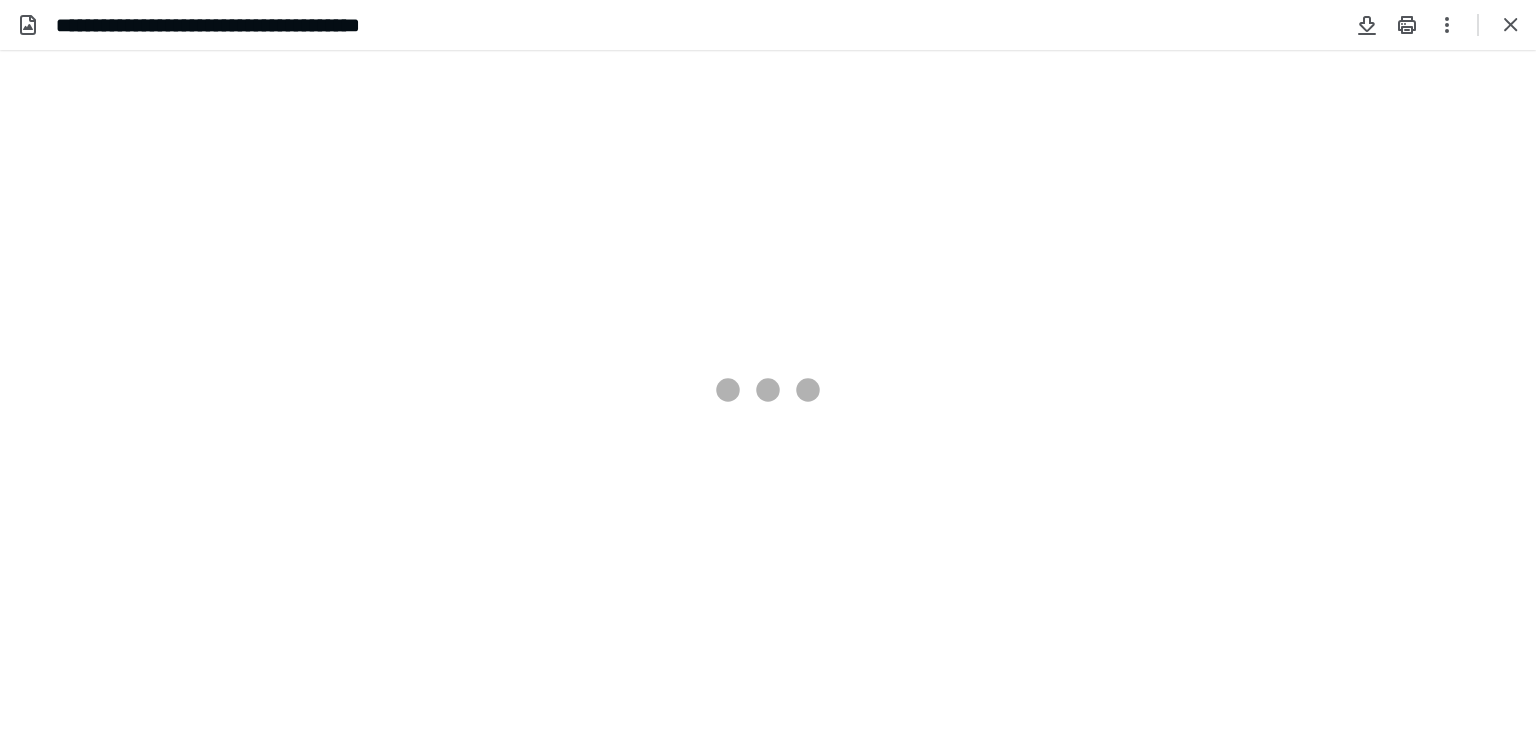 scroll, scrollTop: 0, scrollLeft: 0, axis: both 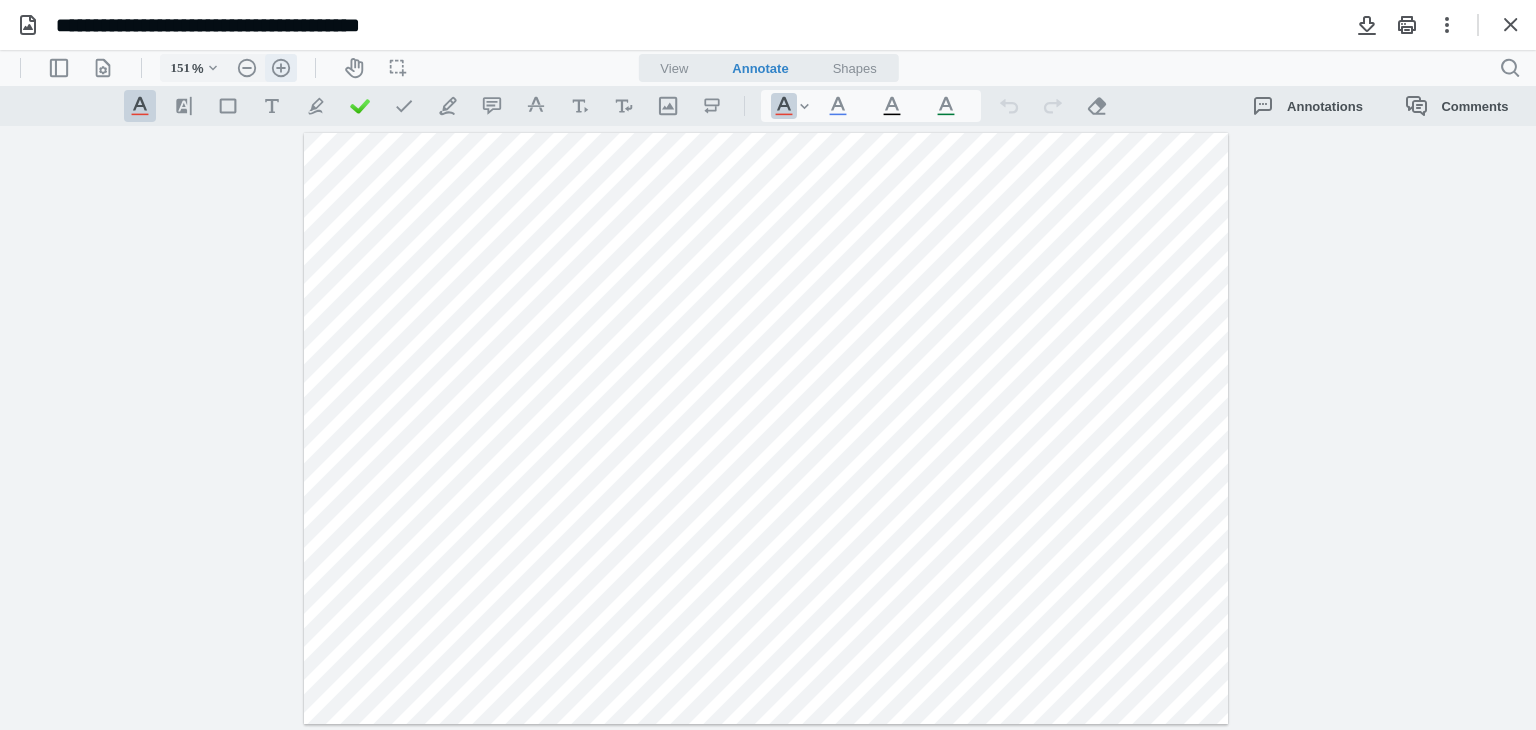 click on ".cls-1{fill:#abb0c4;} icon - header - zoom - in - line" at bounding box center [281, 68] 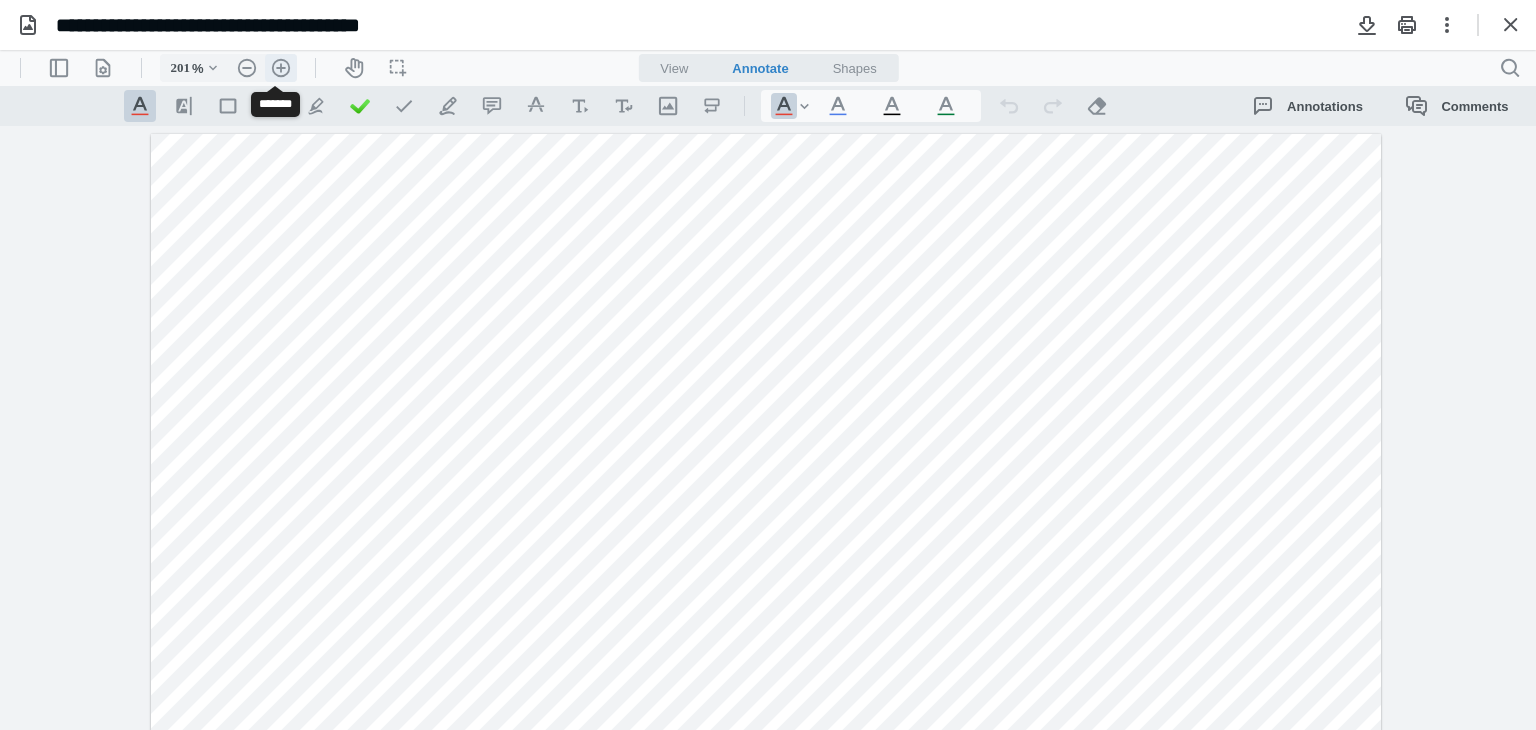 scroll, scrollTop: 86, scrollLeft: 0, axis: vertical 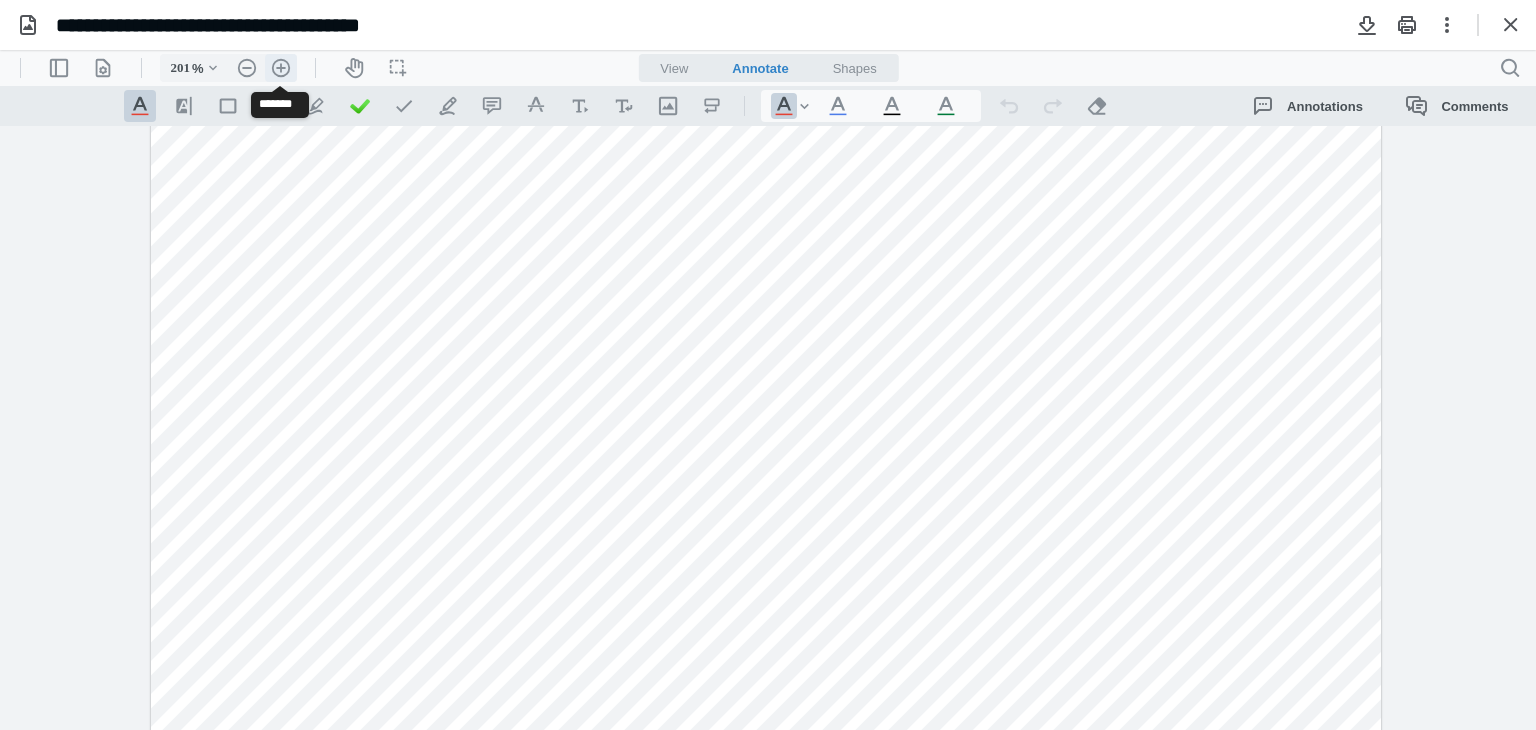 click on ".cls-1{fill:#abb0c4;} icon - header - zoom - in - line" at bounding box center [281, 68] 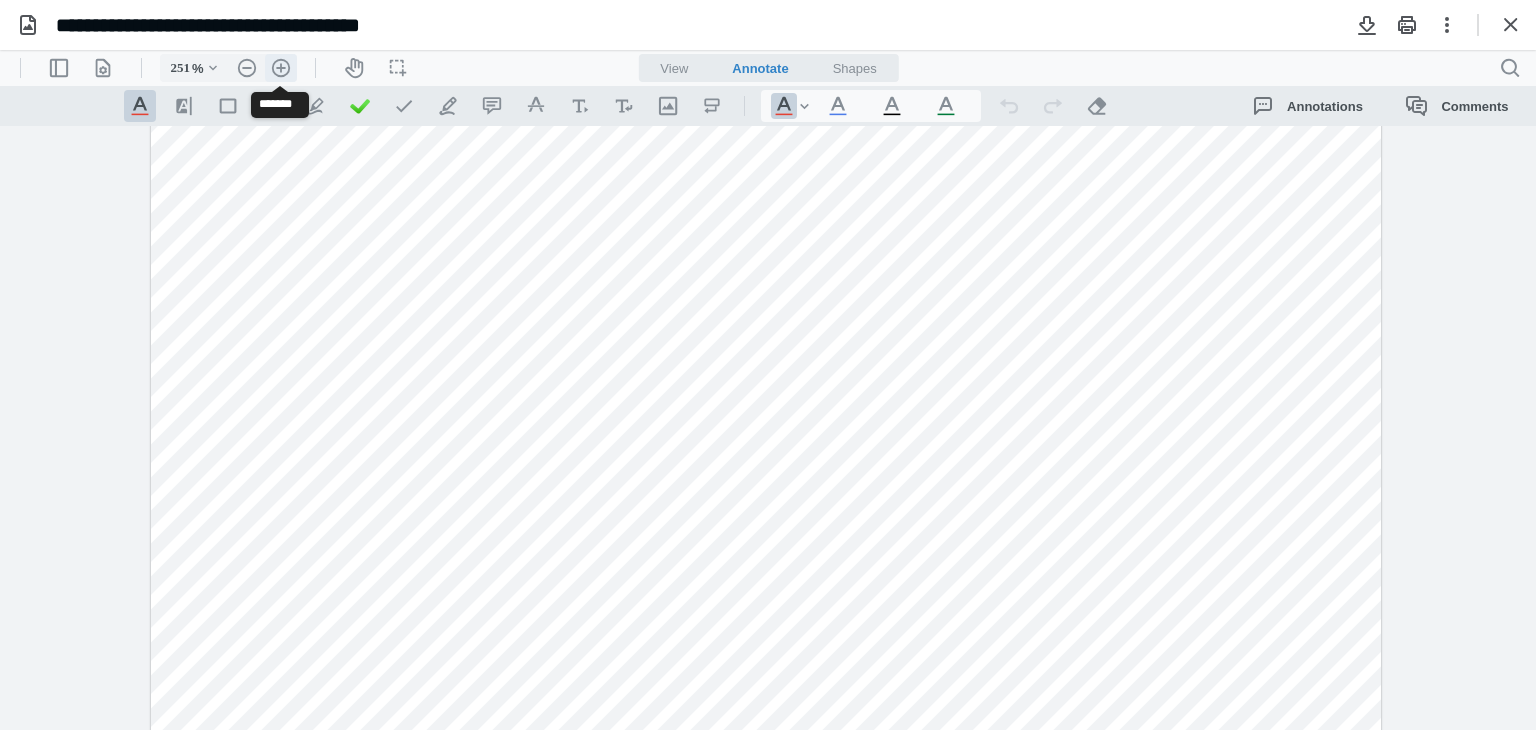 scroll, scrollTop: 173, scrollLeft: 16, axis: both 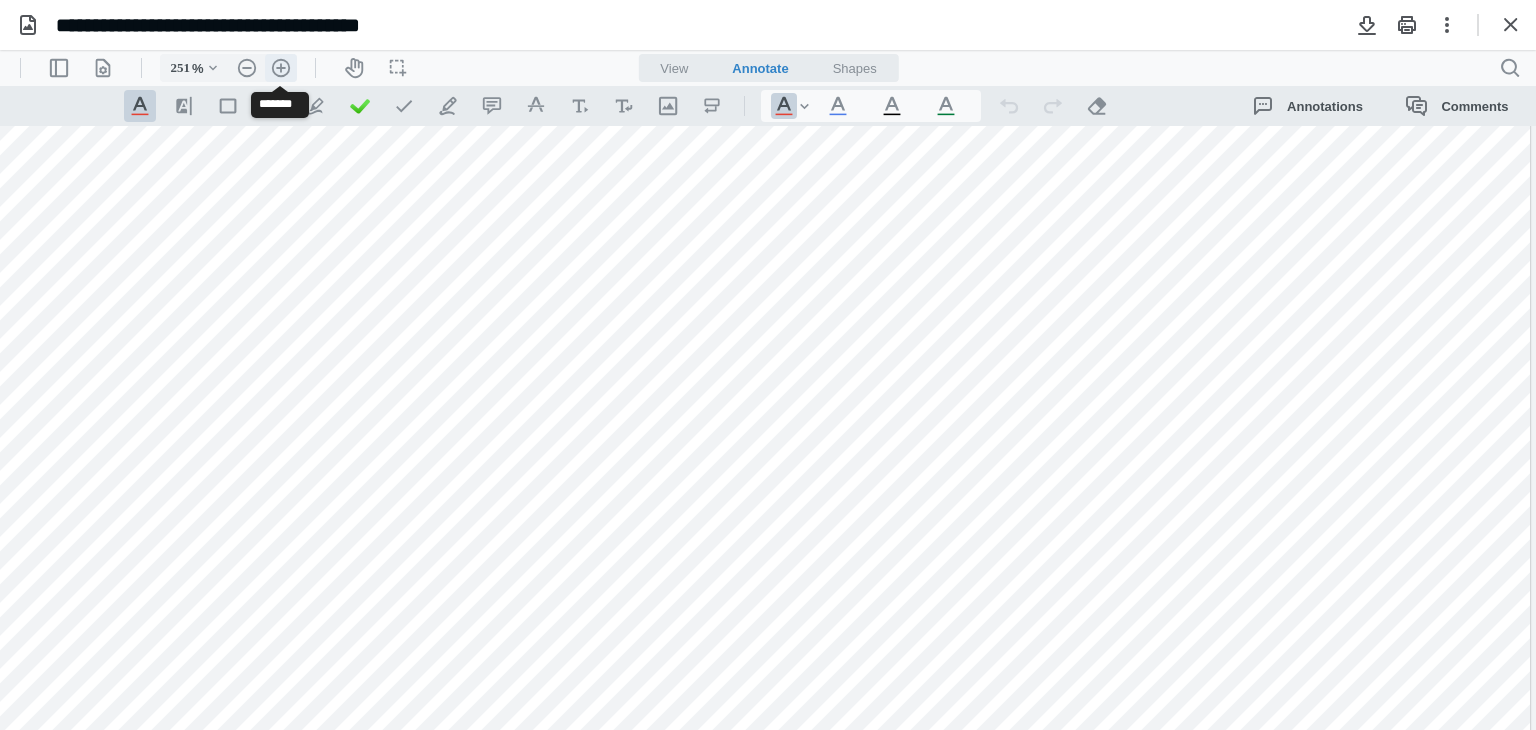 click on ".cls-1{fill:#abb0c4;} icon - header - zoom - in - line" at bounding box center (281, 68) 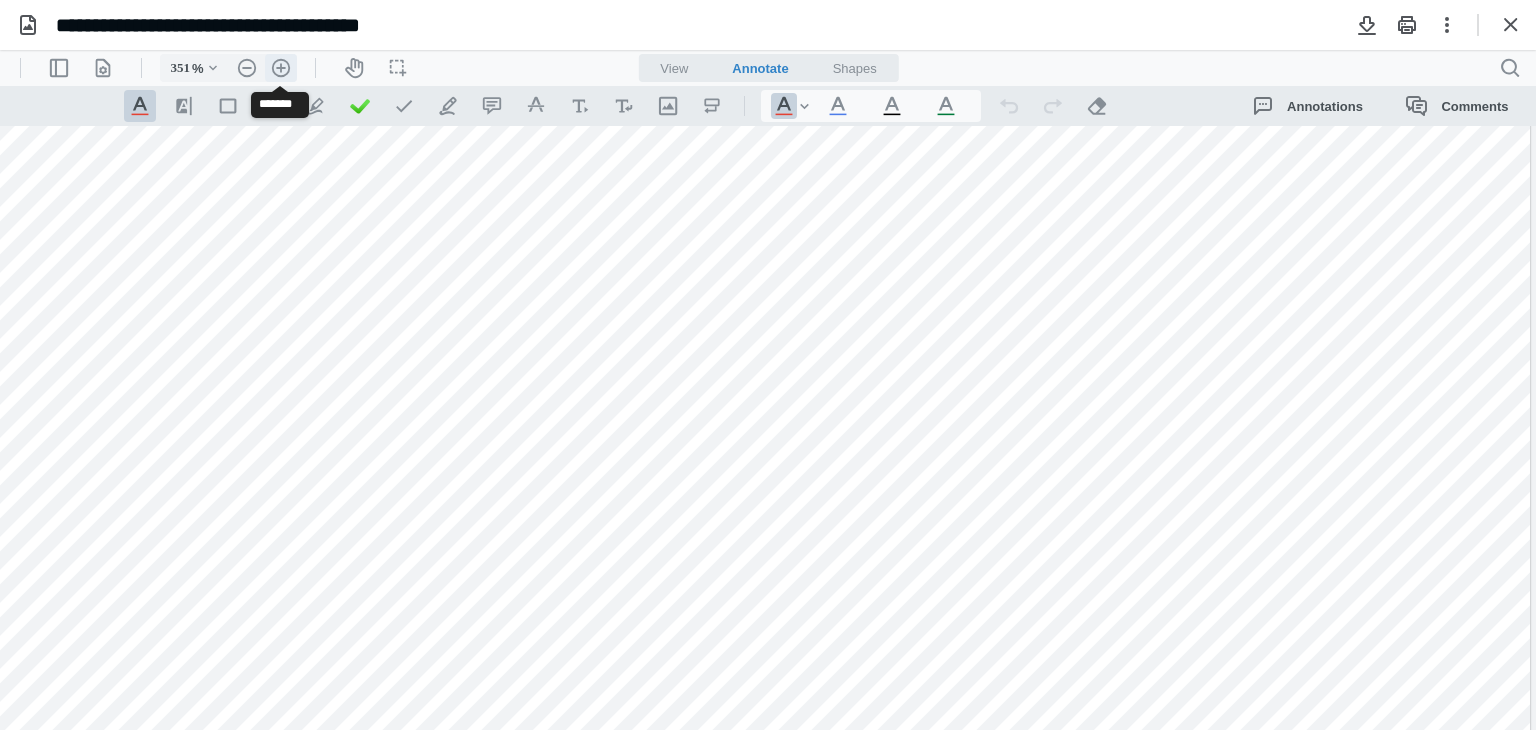 scroll, scrollTop: 348, scrollLeft: 328, axis: both 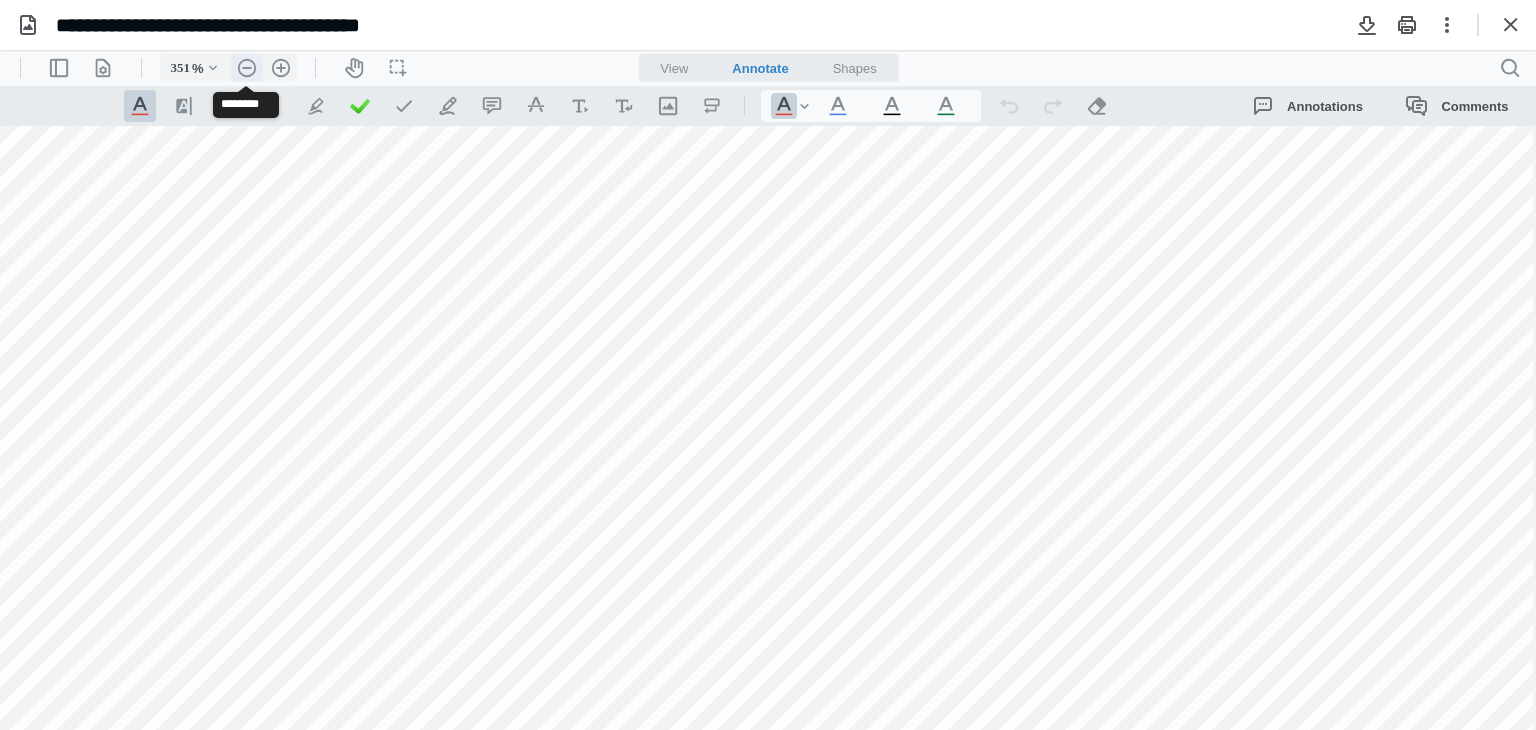 click on ".cls-1{fill:#abb0c4;} icon - header - zoom - out - line" at bounding box center [247, 68] 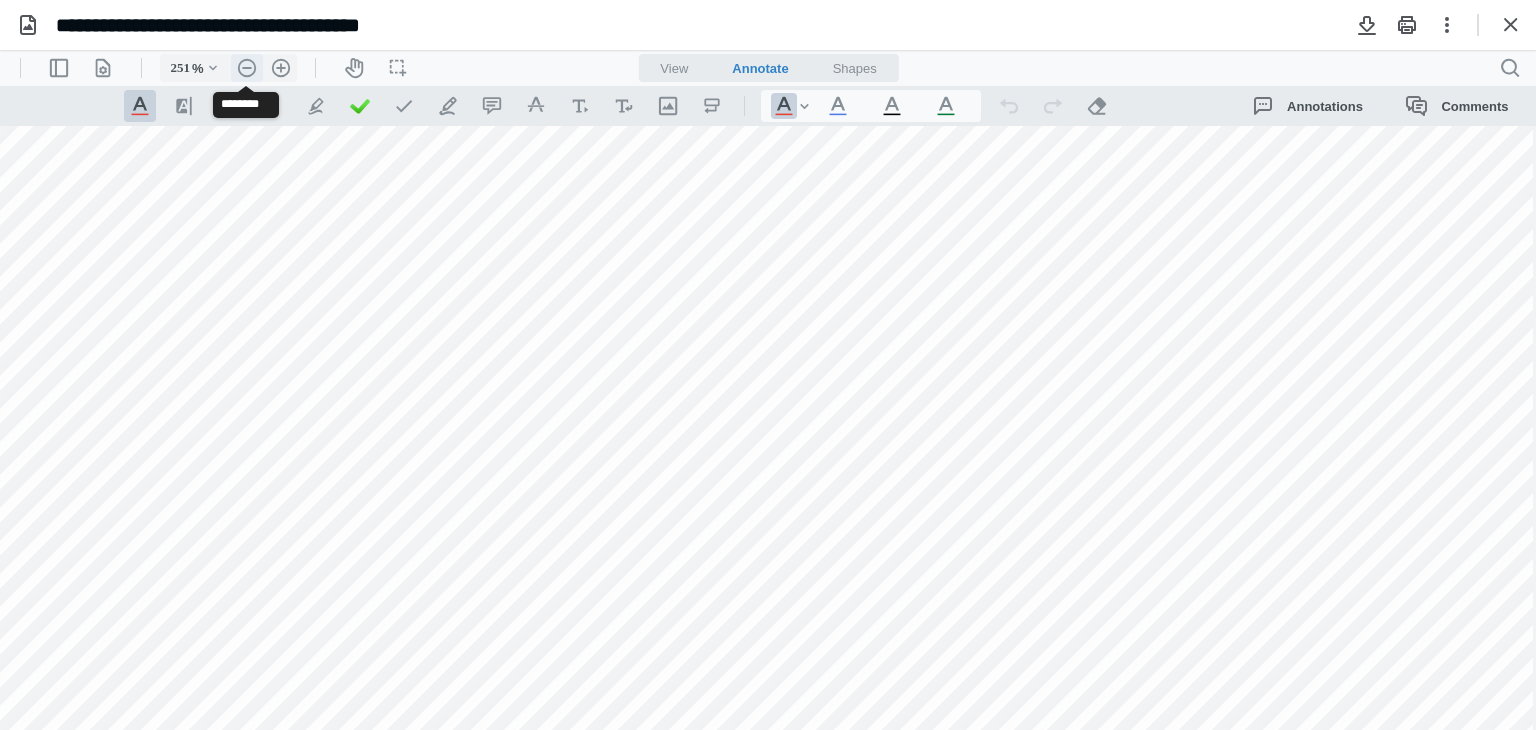 scroll, scrollTop: 173, scrollLeft: 16, axis: both 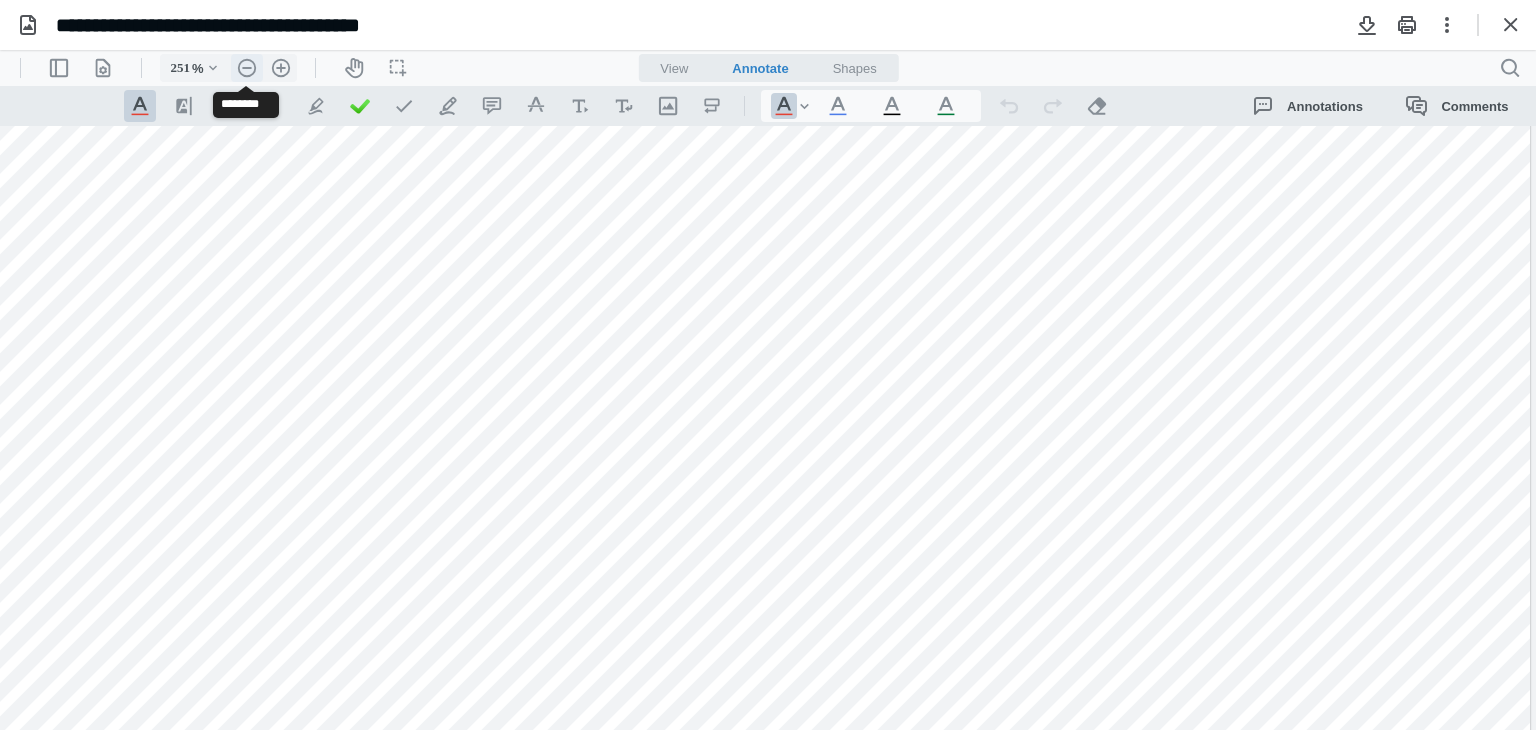 click on ".cls-1{fill:#abb0c4;} icon - header - zoom - out - line" at bounding box center [247, 68] 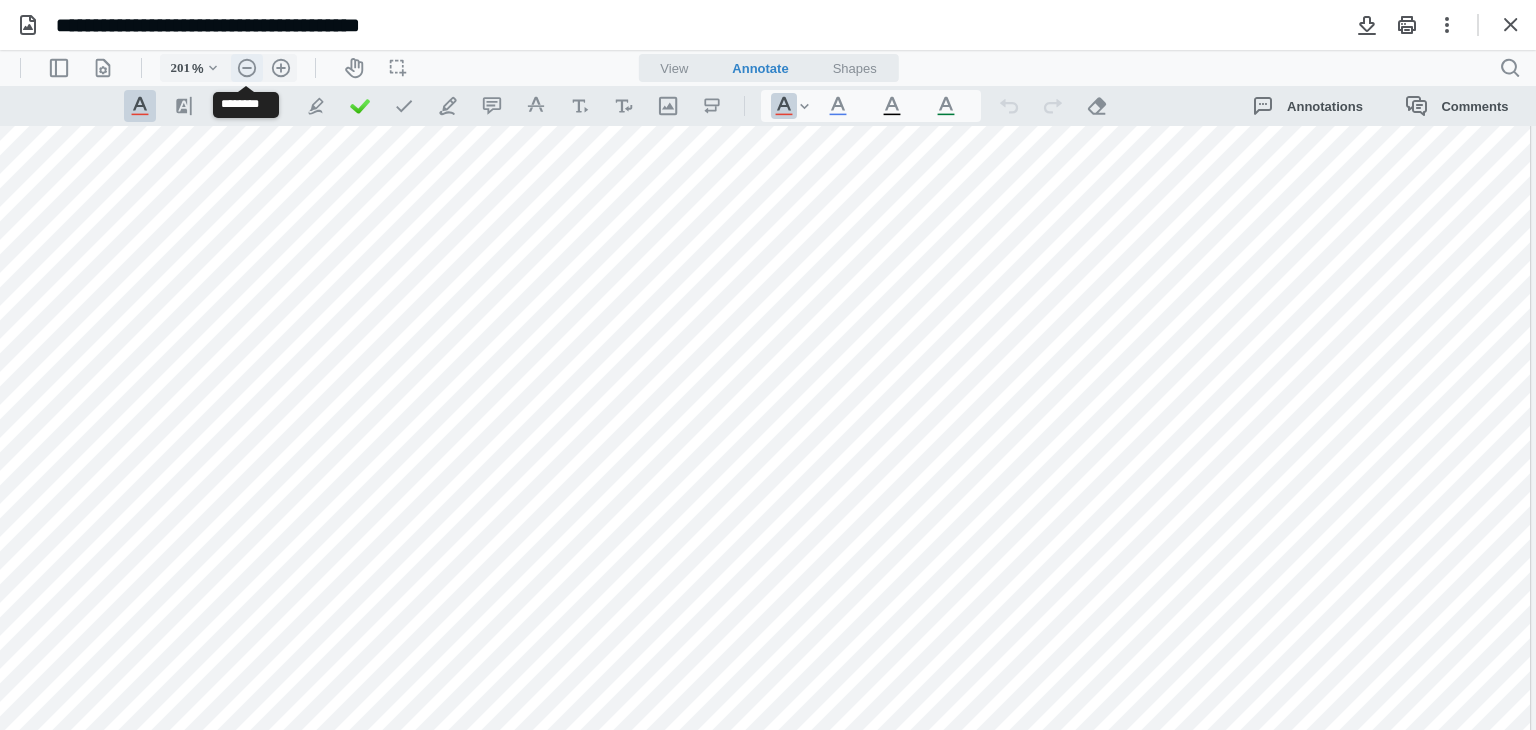scroll, scrollTop: 86, scrollLeft: 0, axis: vertical 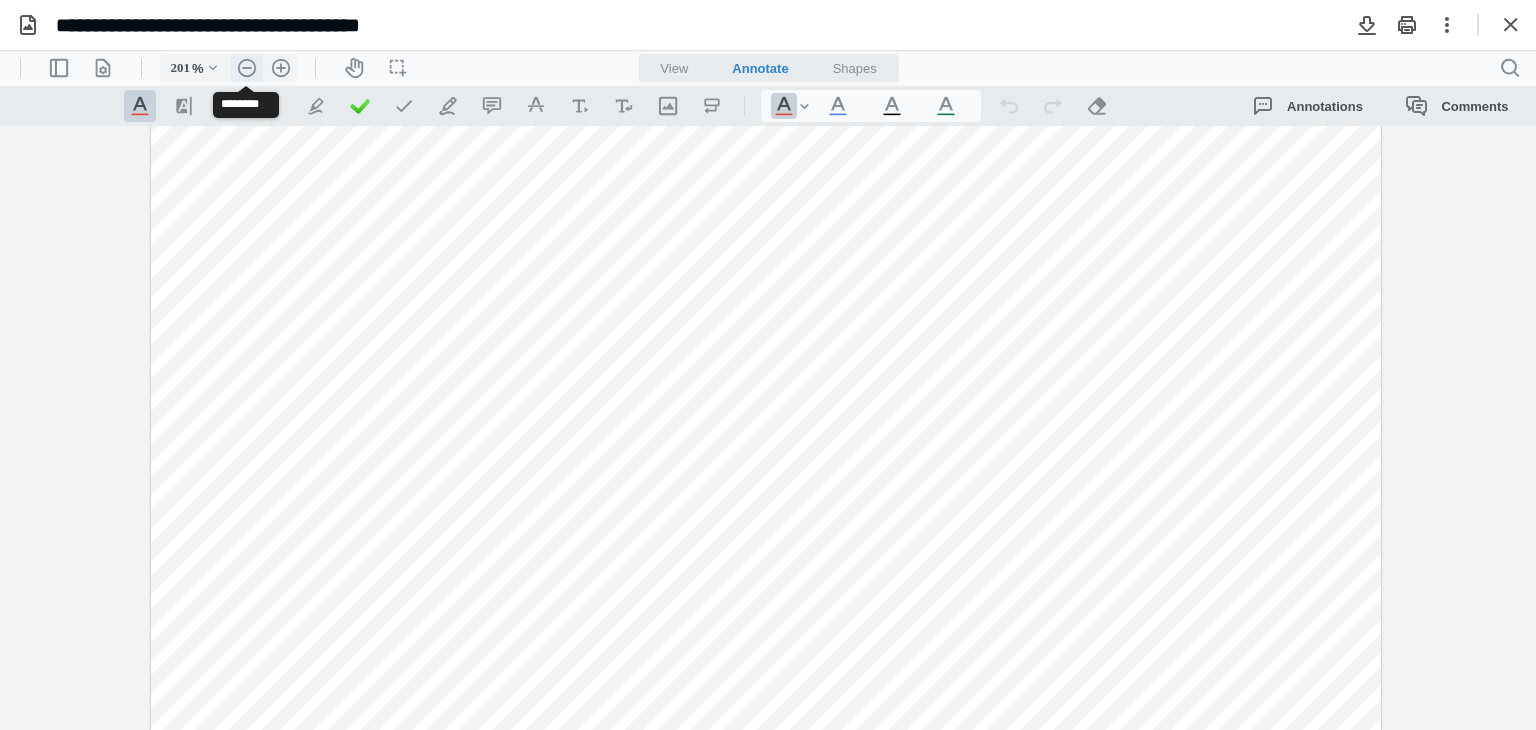 click on ".cls-1{fill:#abb0c4;} icon - header - zoom - out - line" at bounding box center (247, 68) 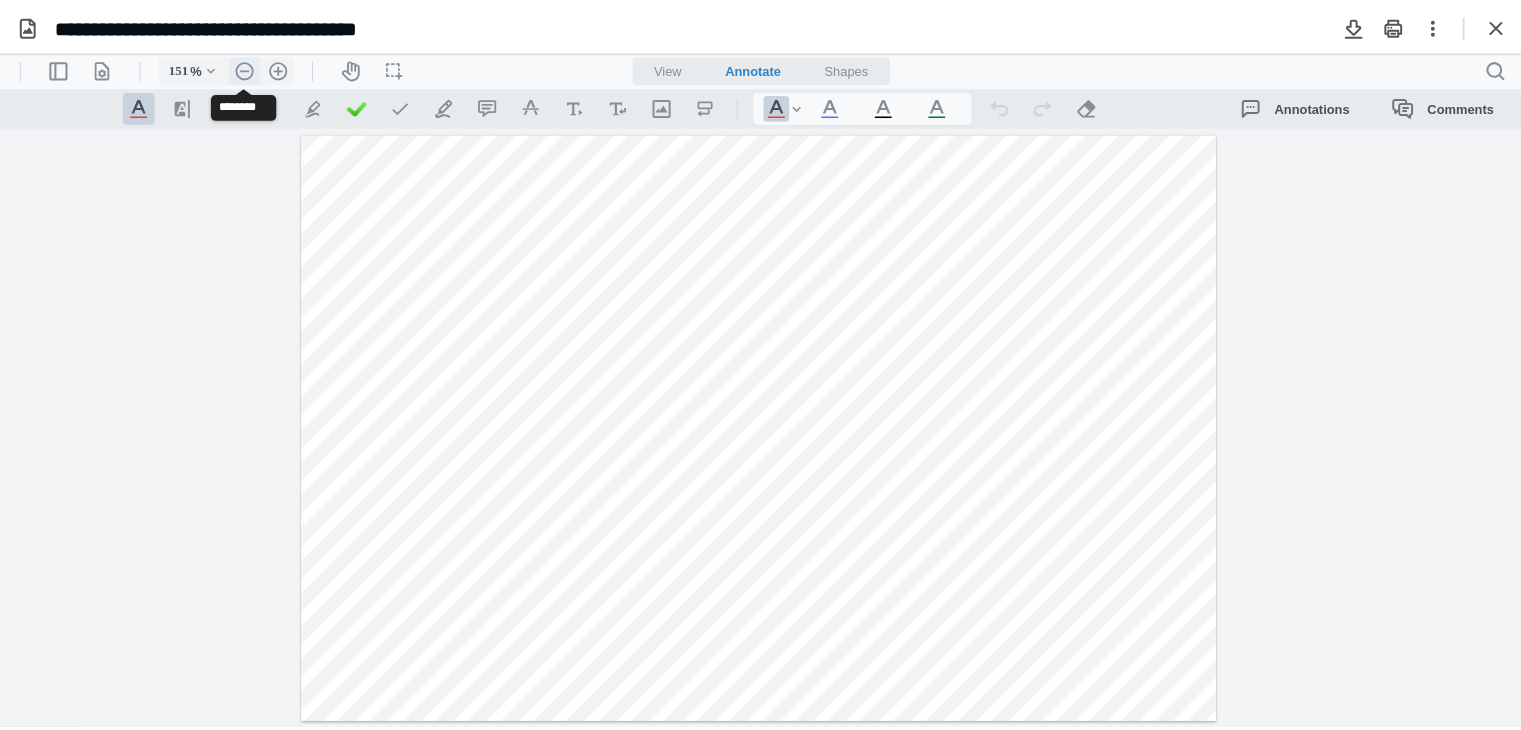 scroll, scrollTop: 0, scrollLeft: 0, axis: both 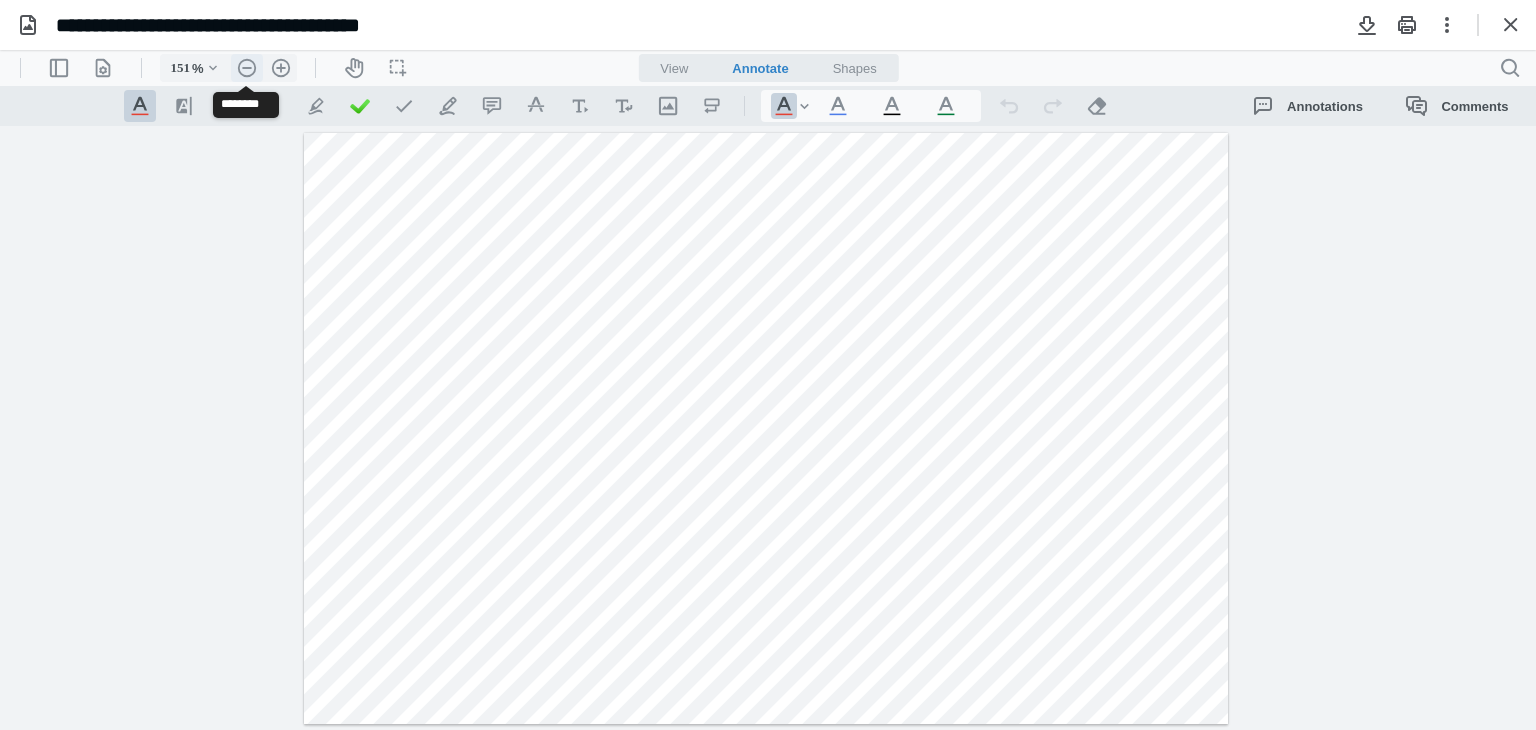click on ".cls-1{fill:#abb0c4;} icon - header - zoom - out - line" at bounding box center (247, 68) 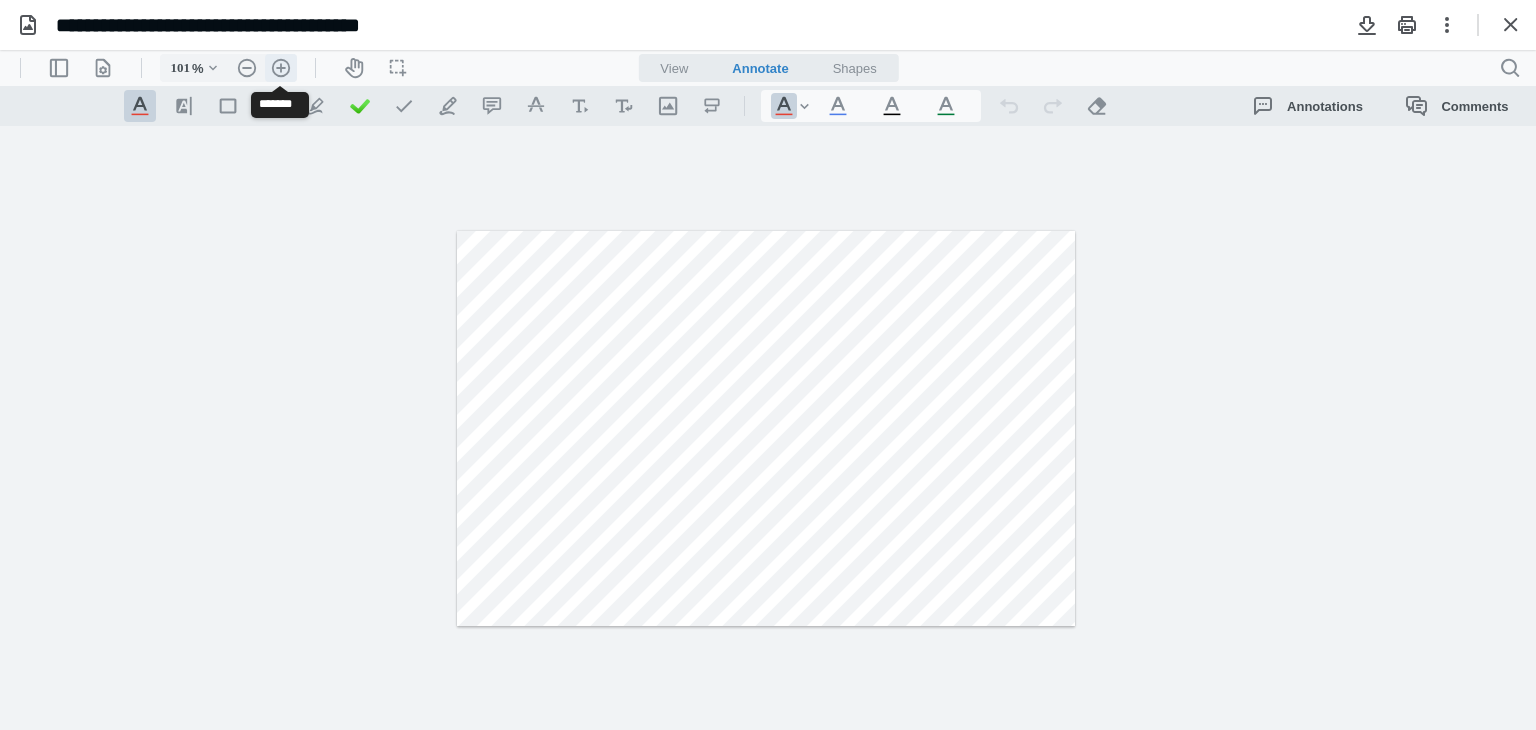 click on ".cls-1{fill:#abb0c4;} icon - header - zoom - in - line" at bounding box center [281, 68] 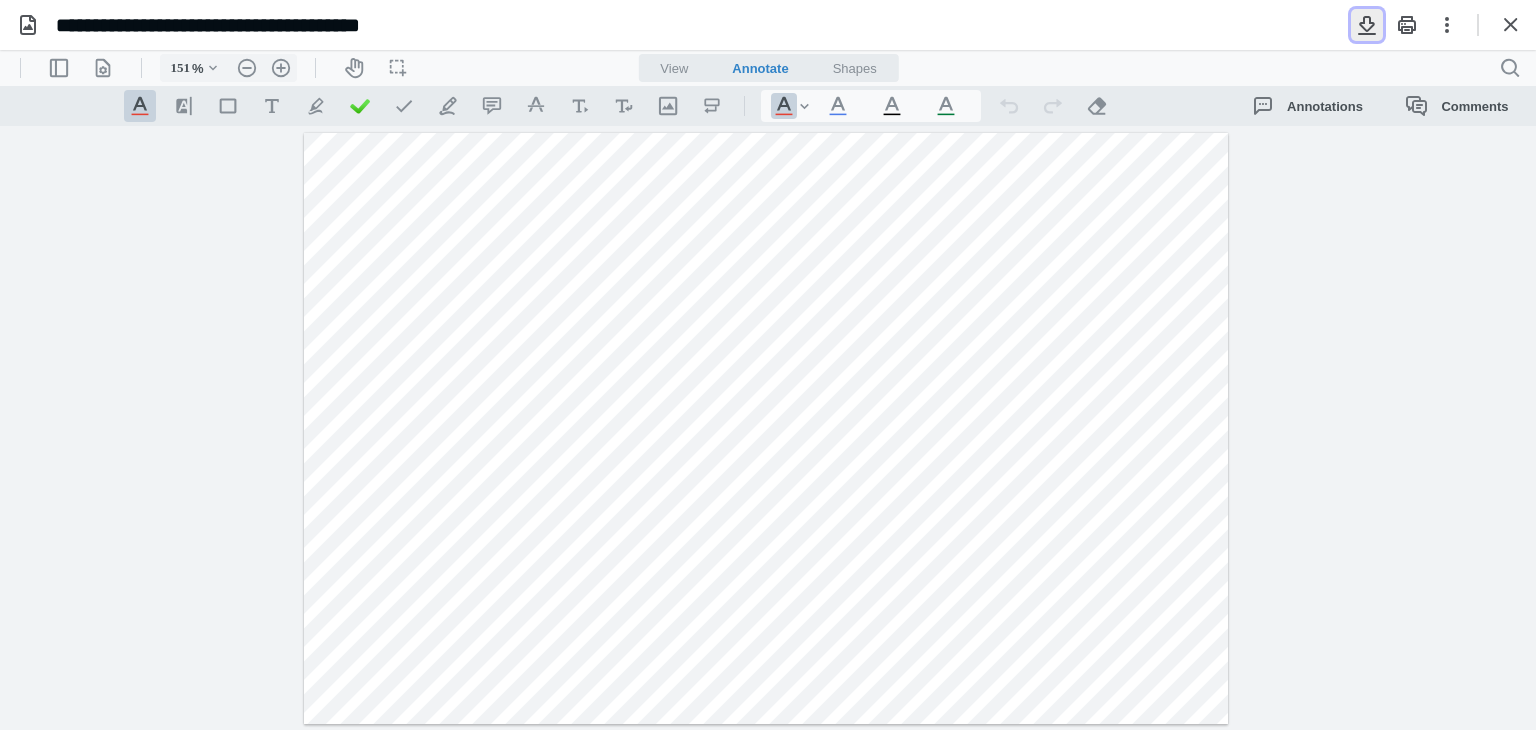click at bounding box center [1367, 25] 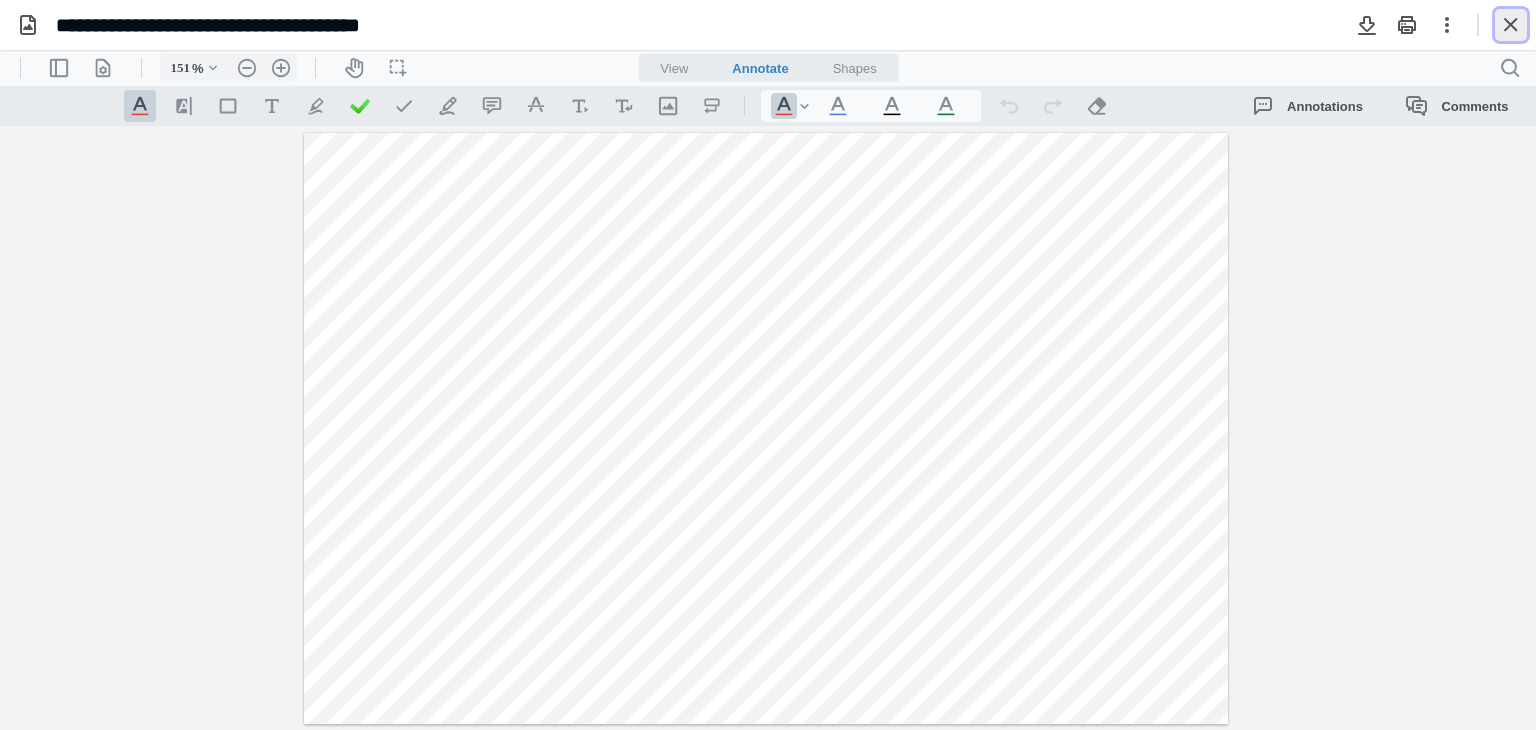 click at bounding box center [1511, 25] 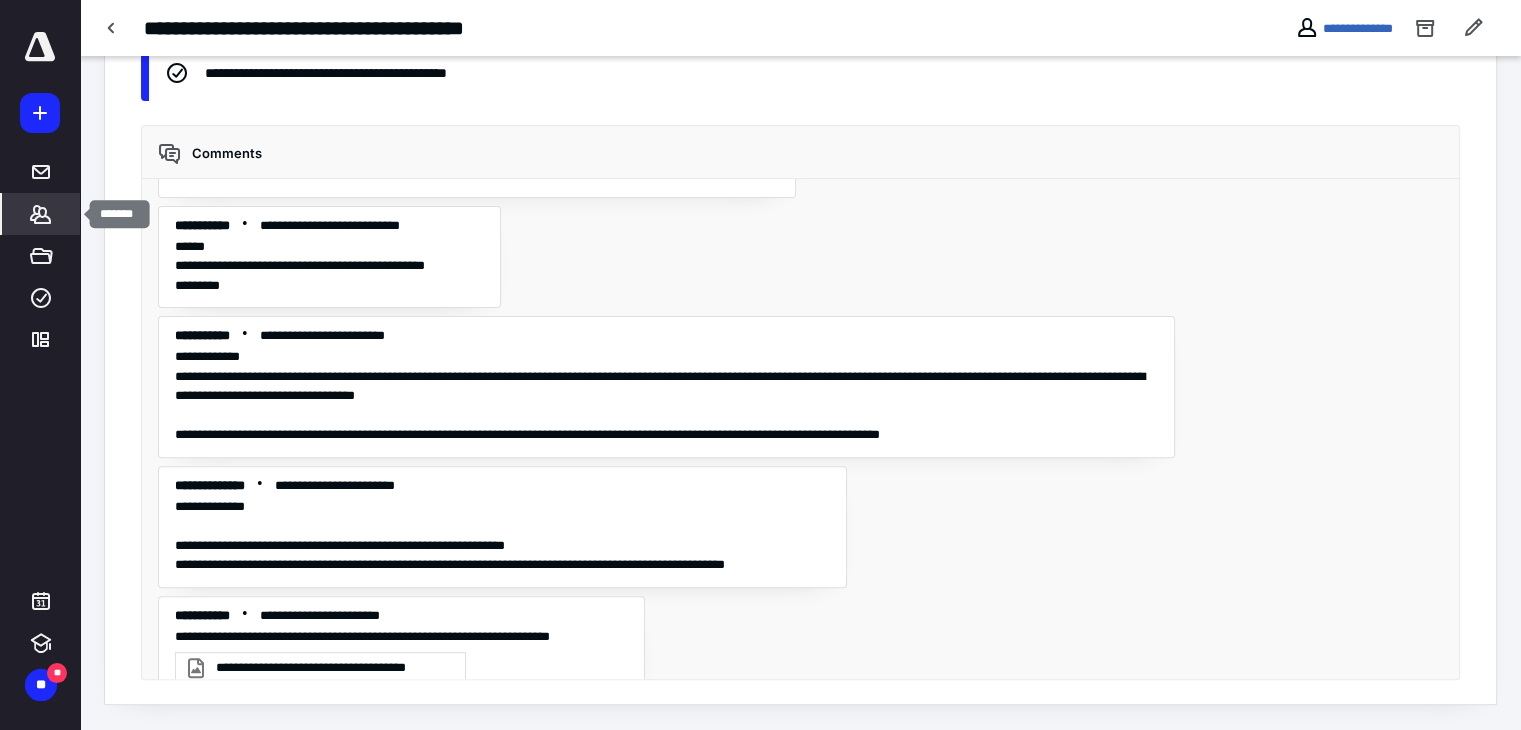 click 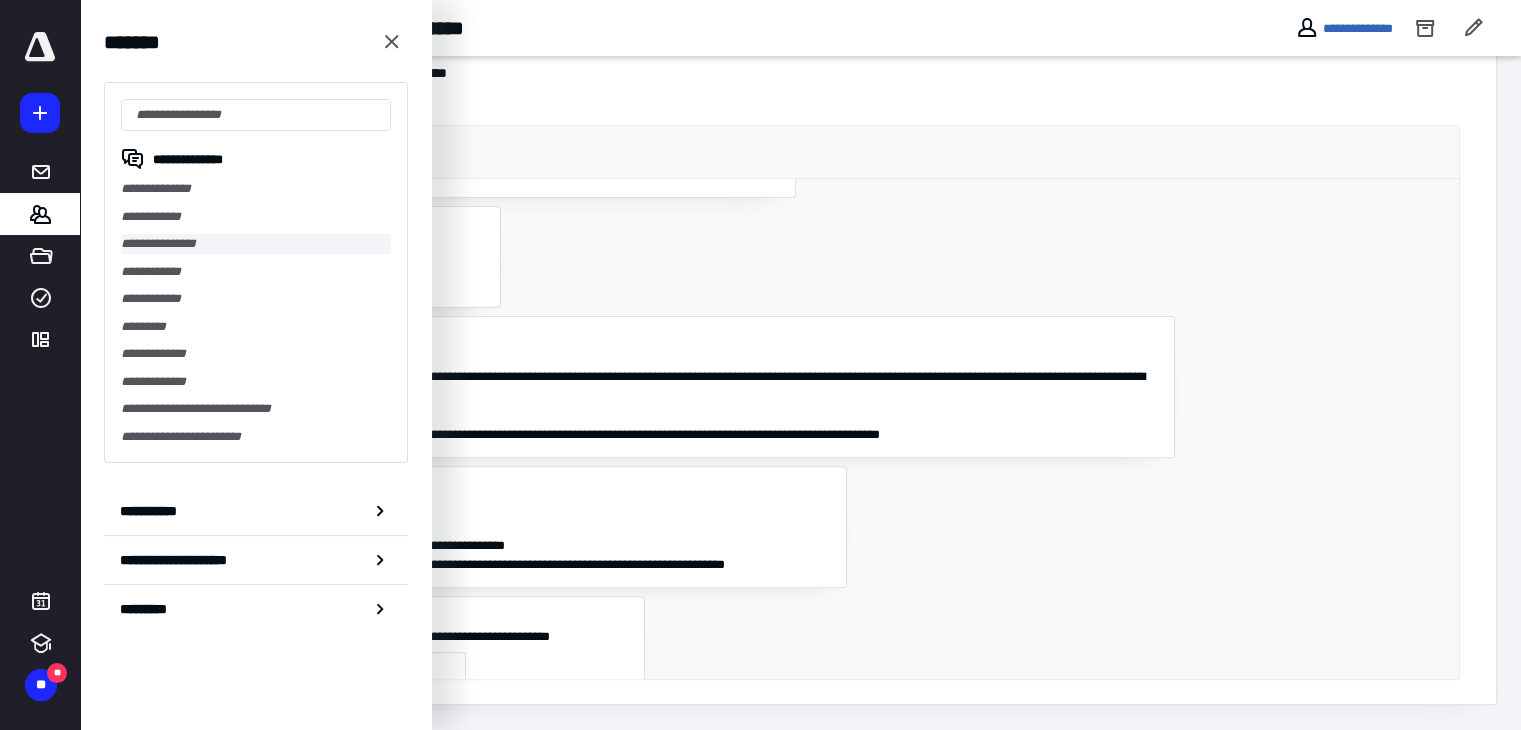 click on "**********" at bounding box center (256, 244) 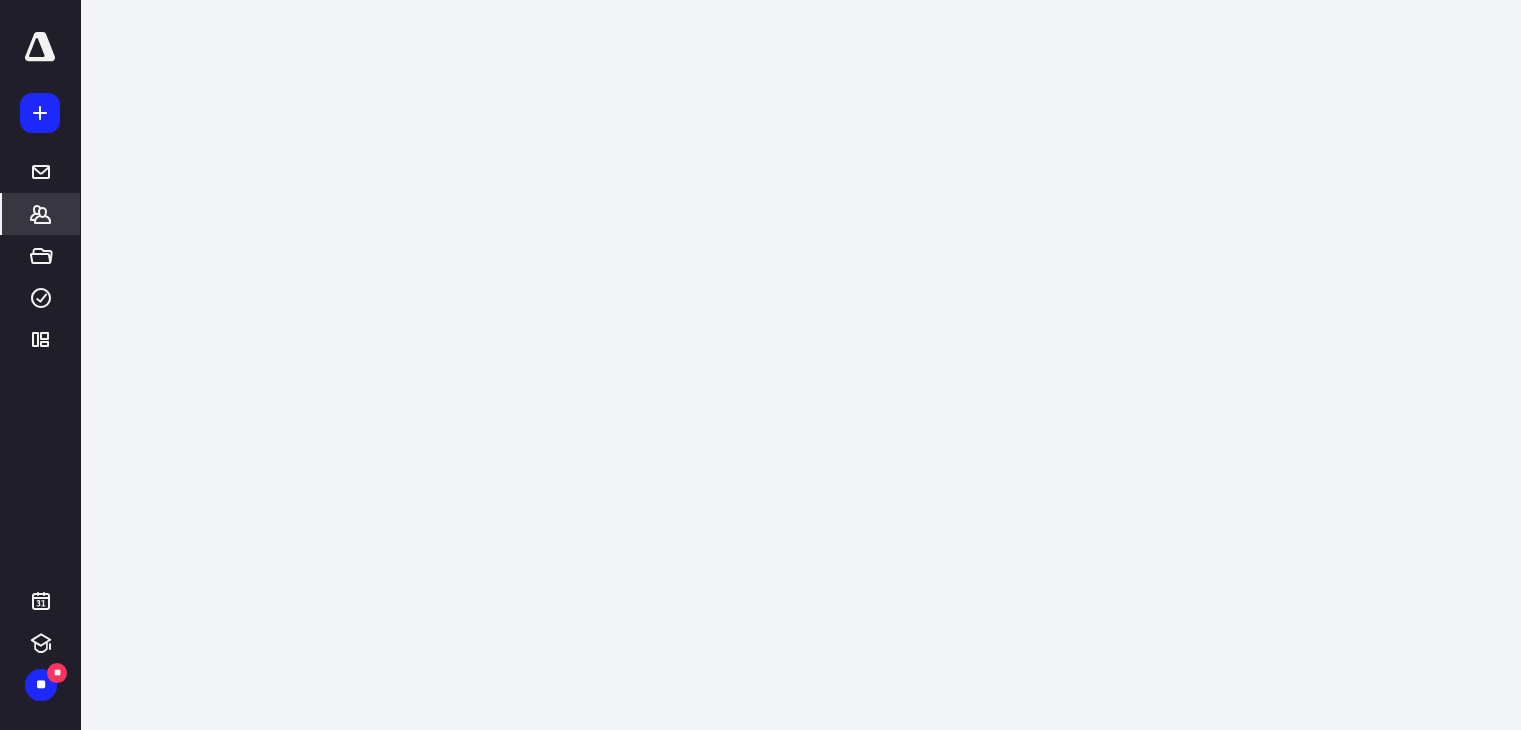 scroll, scrollTop: 0, scrollLeft: 0, axis: both 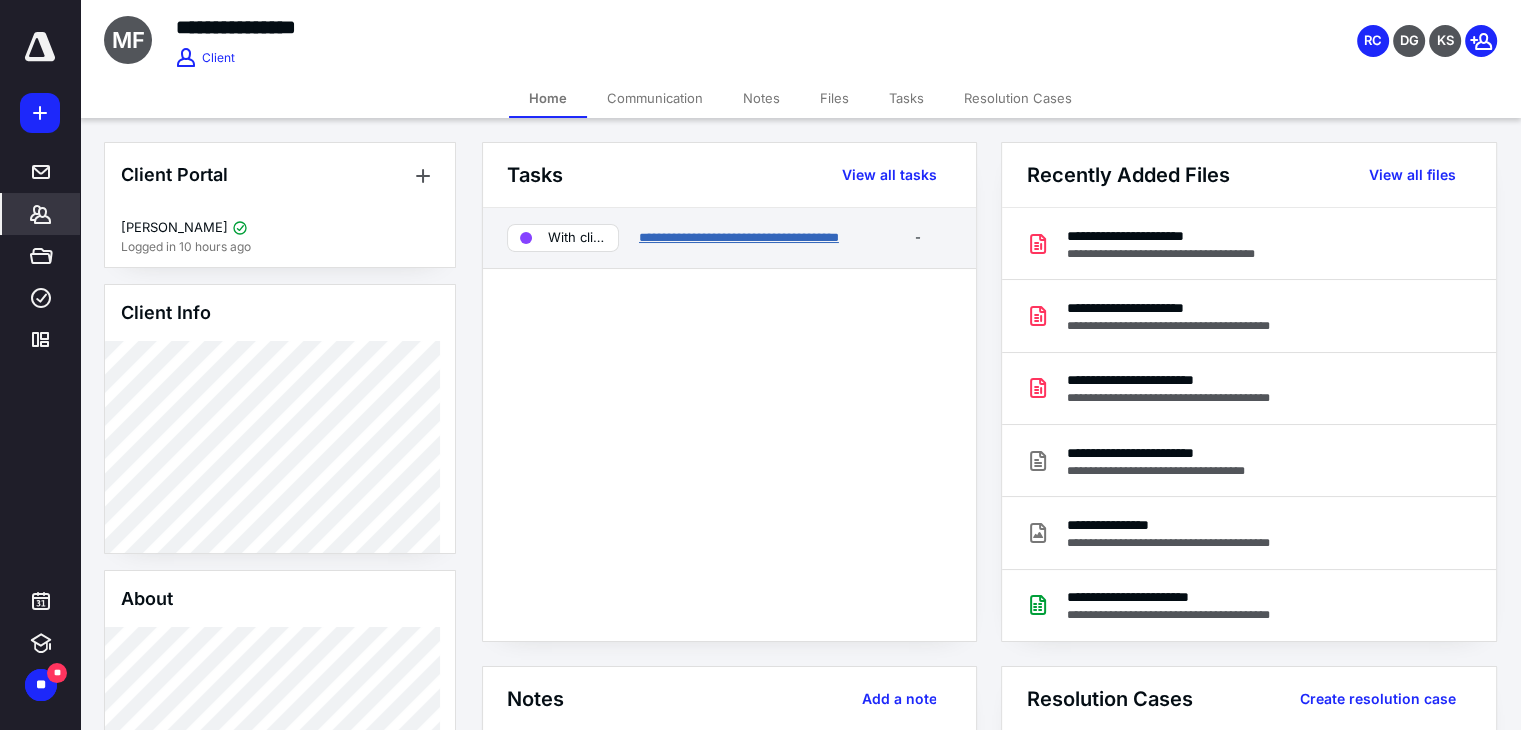 click on "**********" at bounding box center [739, 237] 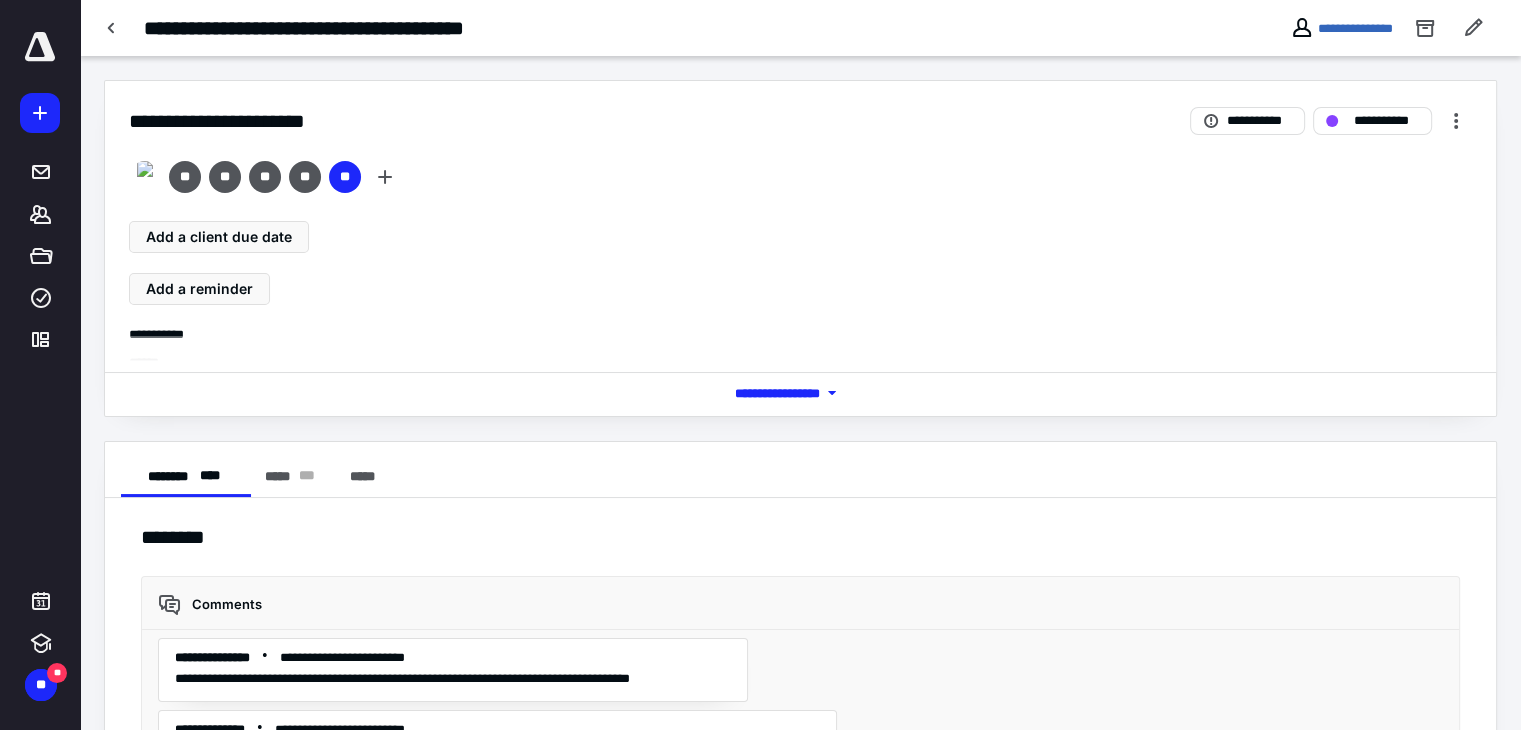 scroll, scrollTop: 4902, scrollLeft: 0, axis: vertical 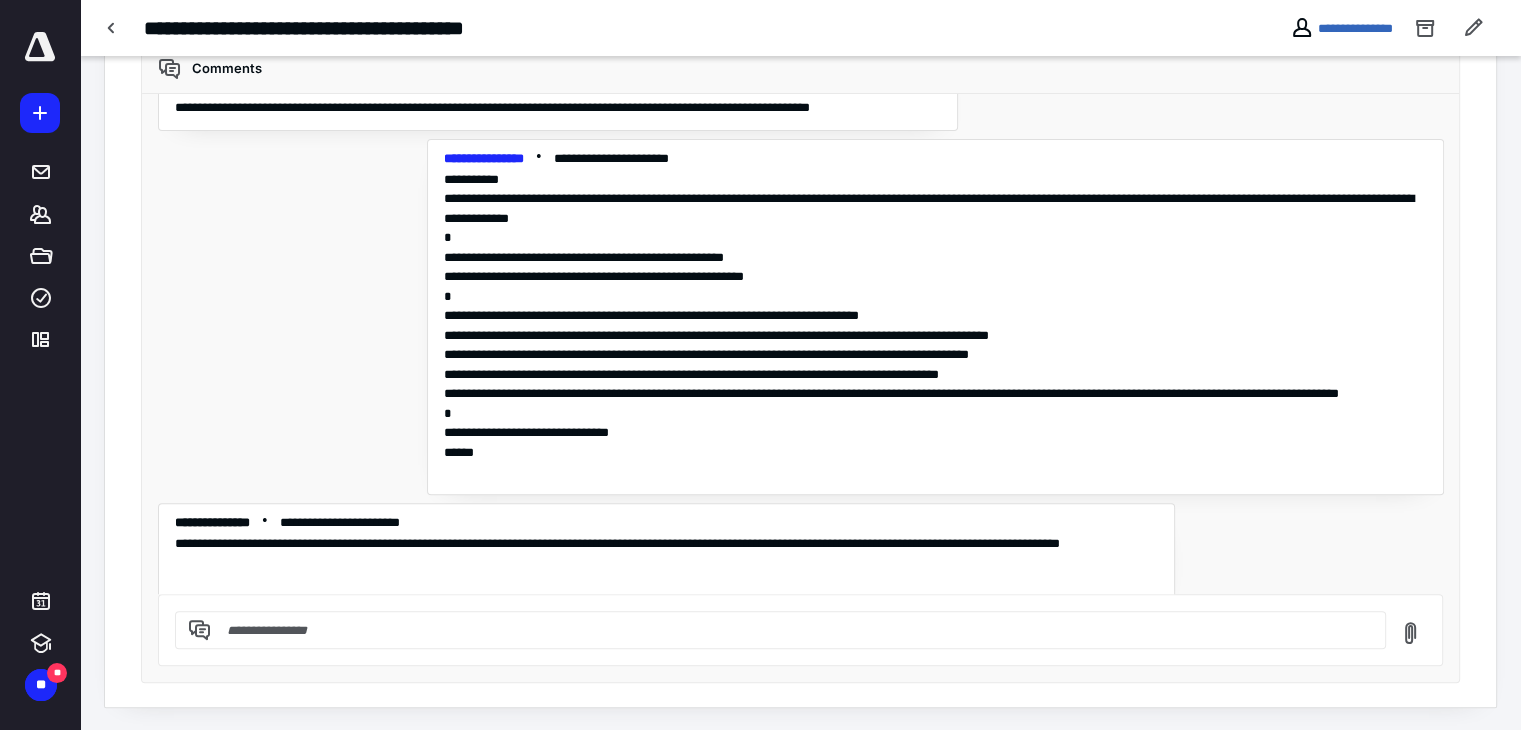 click at bounding box center (792, 630) 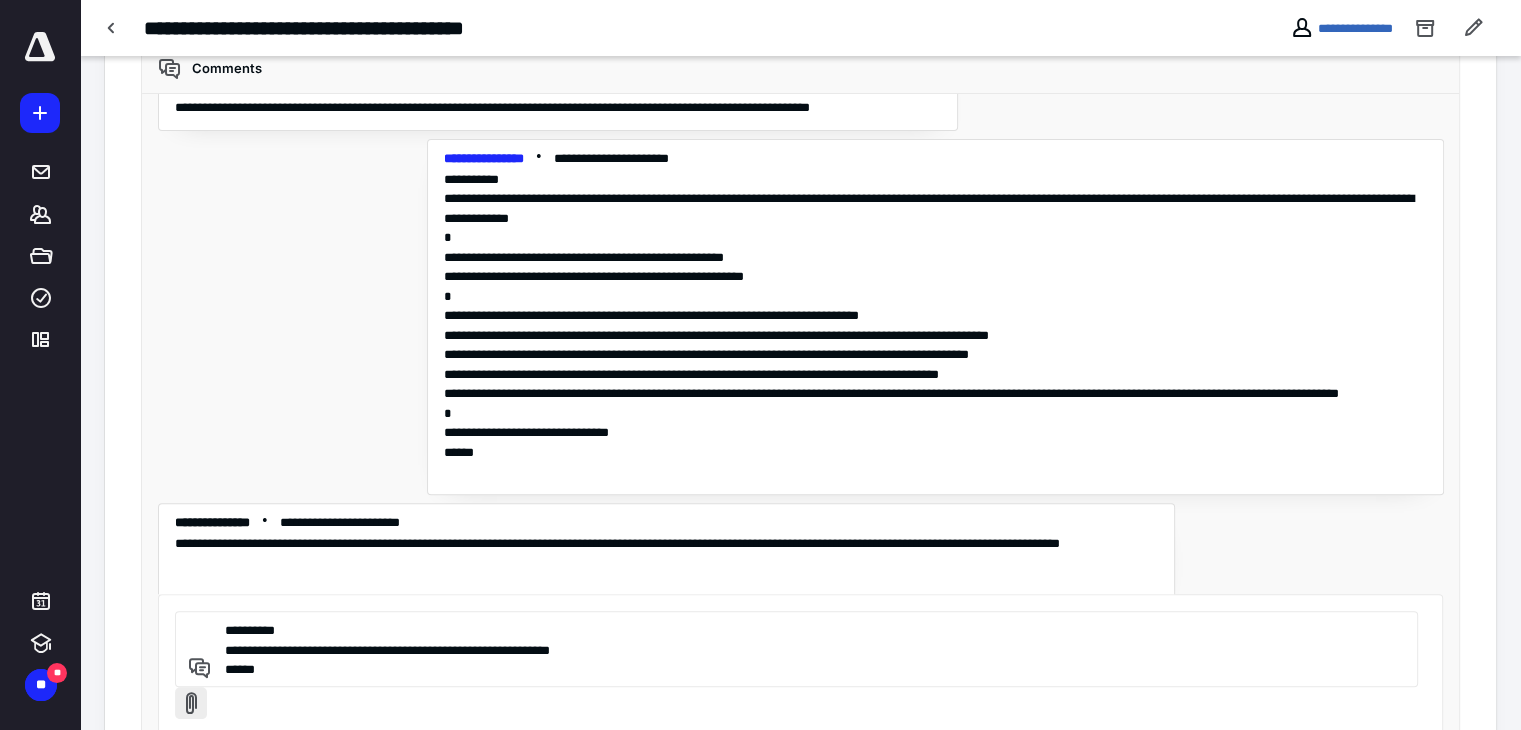 type on "**********" 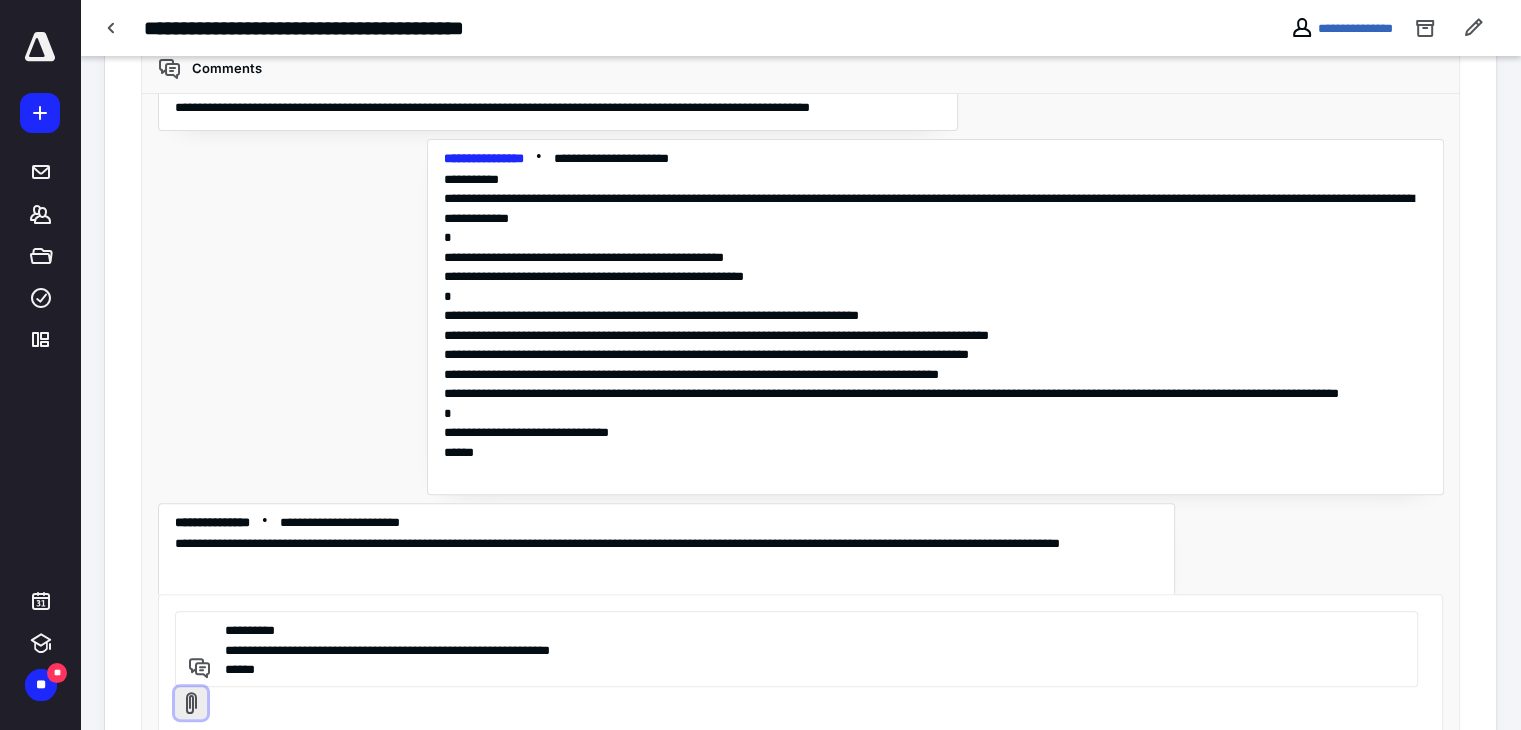 click at bounding box center (191, 703) 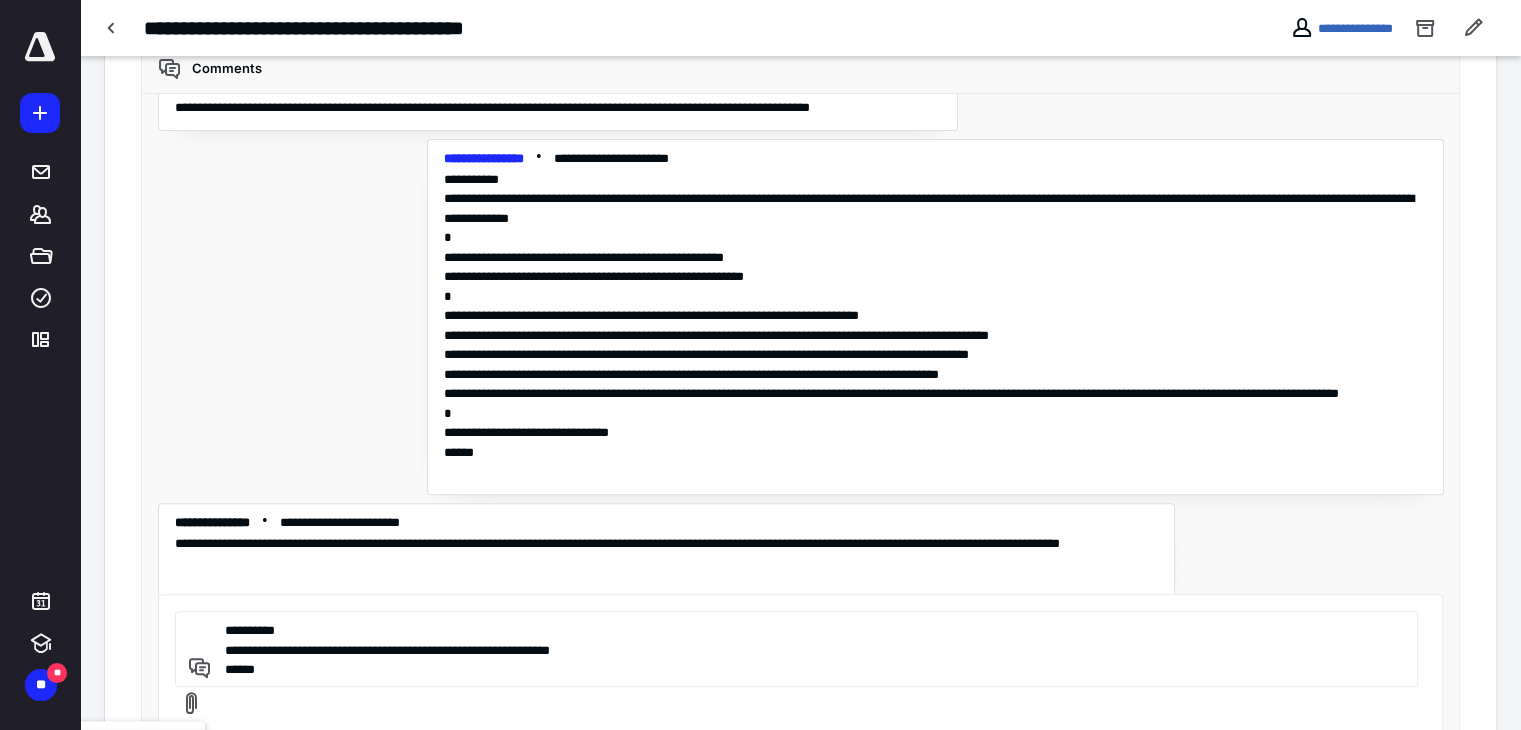 click on "New file" at bounding box center [115, 748] 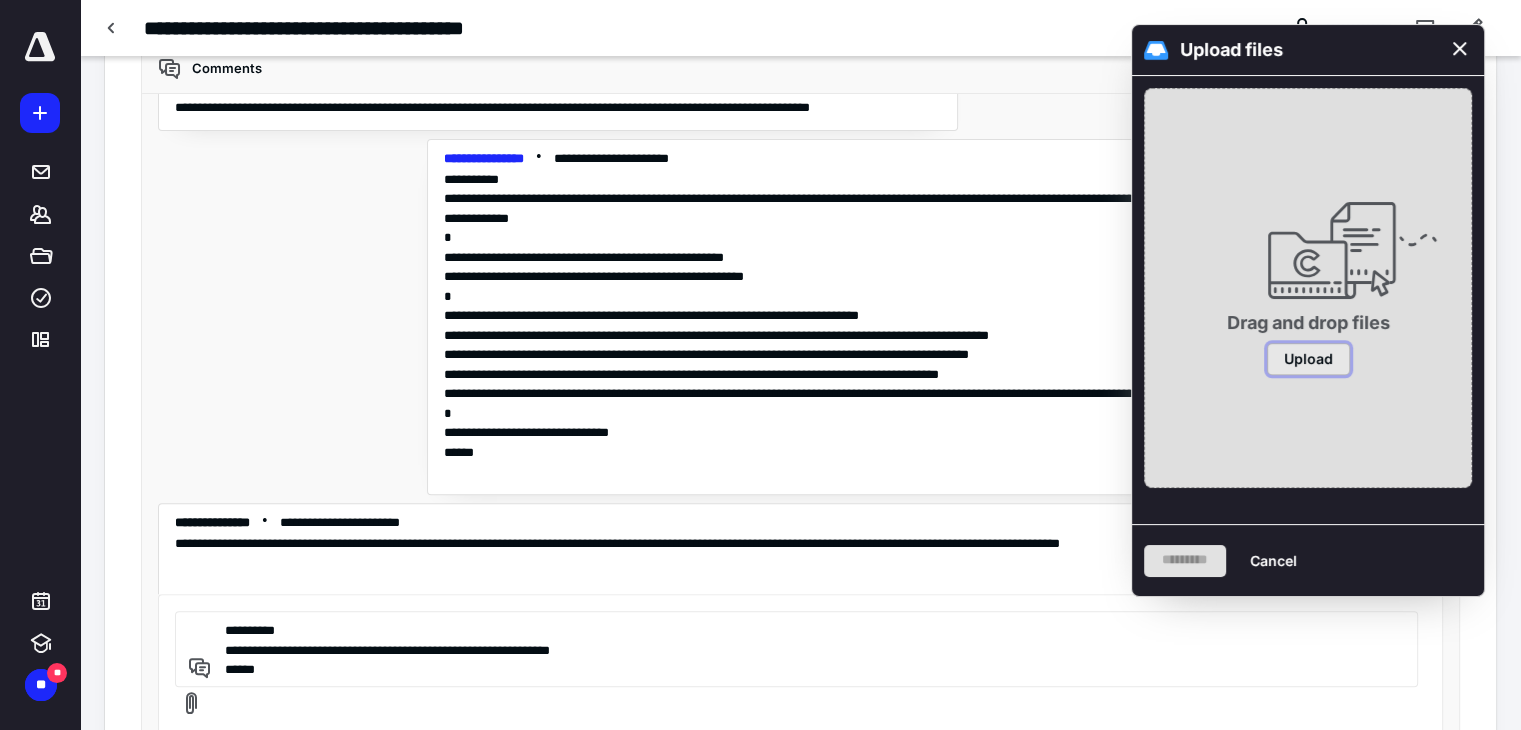 click on "Upload" at bounding box center (1308, 359) 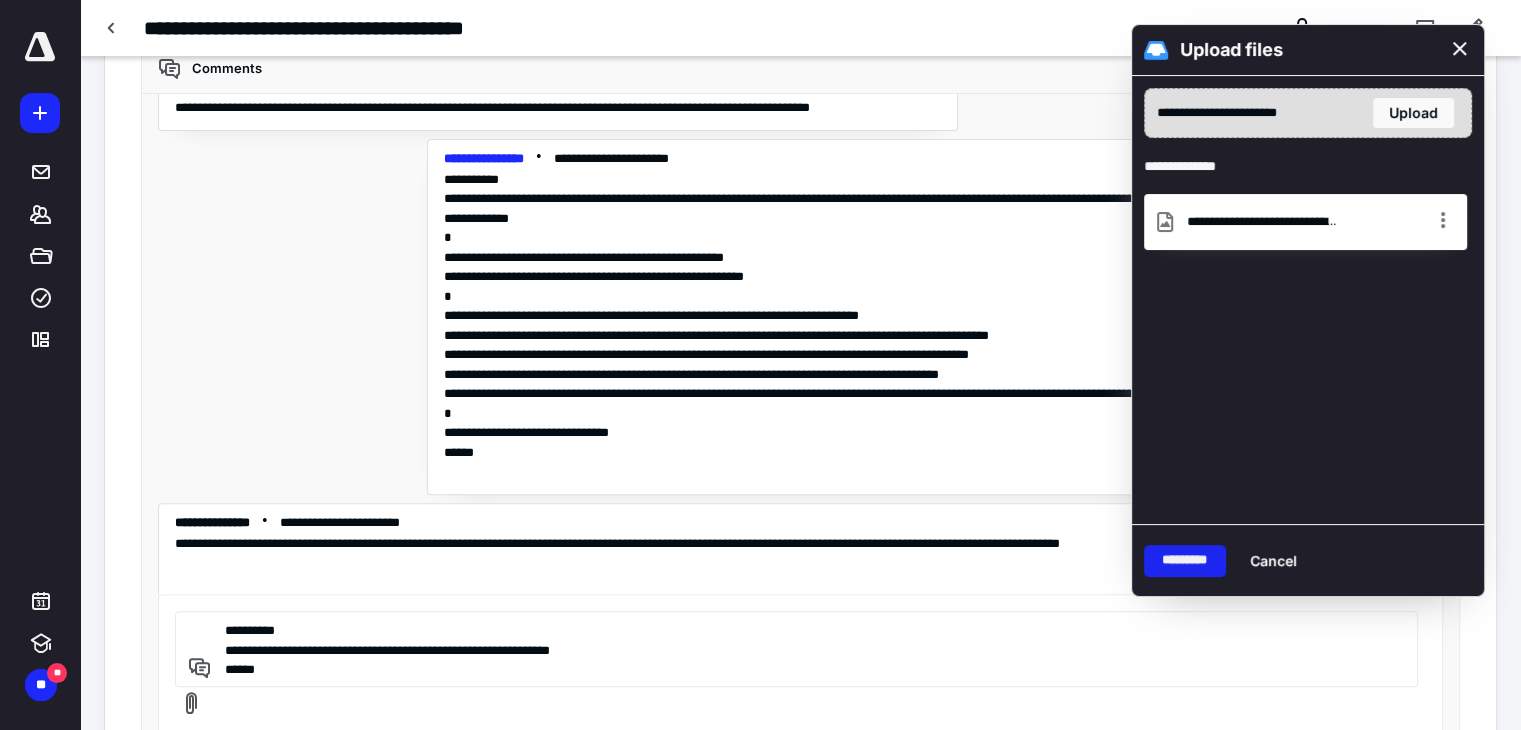 click on "*********" at bounding box center [1185, 561] 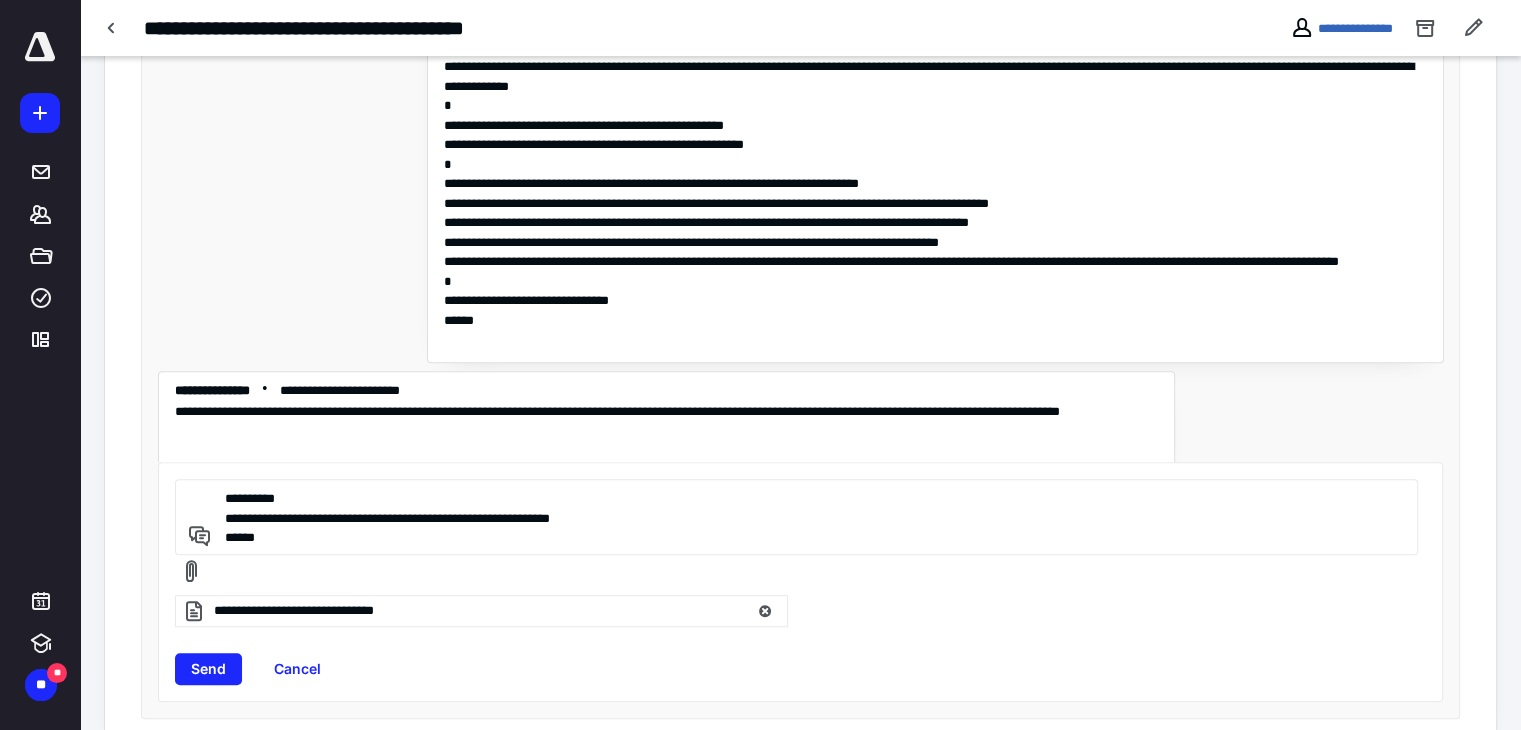scroll, scrollTop: 672, scrollLeft: 0, axis: vertical 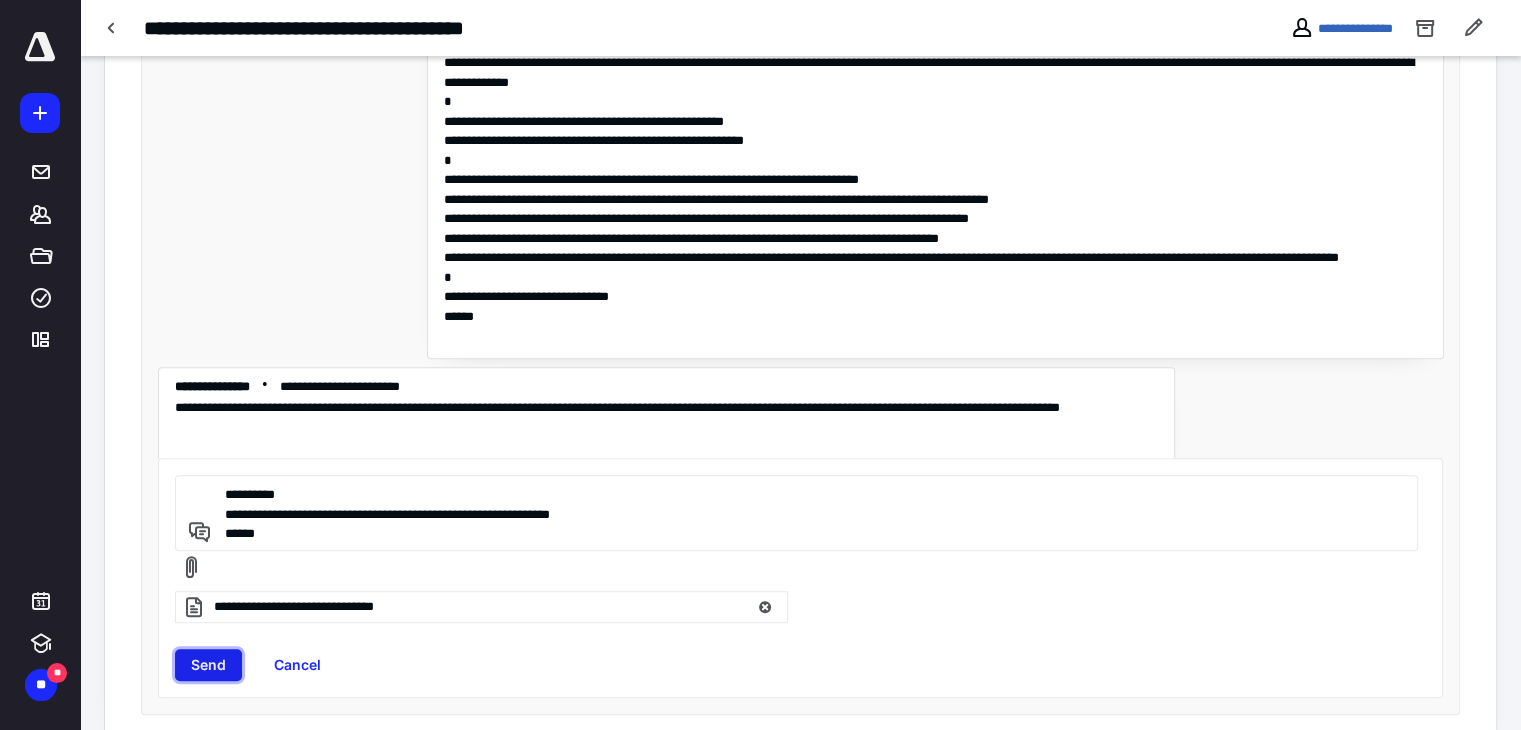 click on "Send" at bounding box center [208, 665] 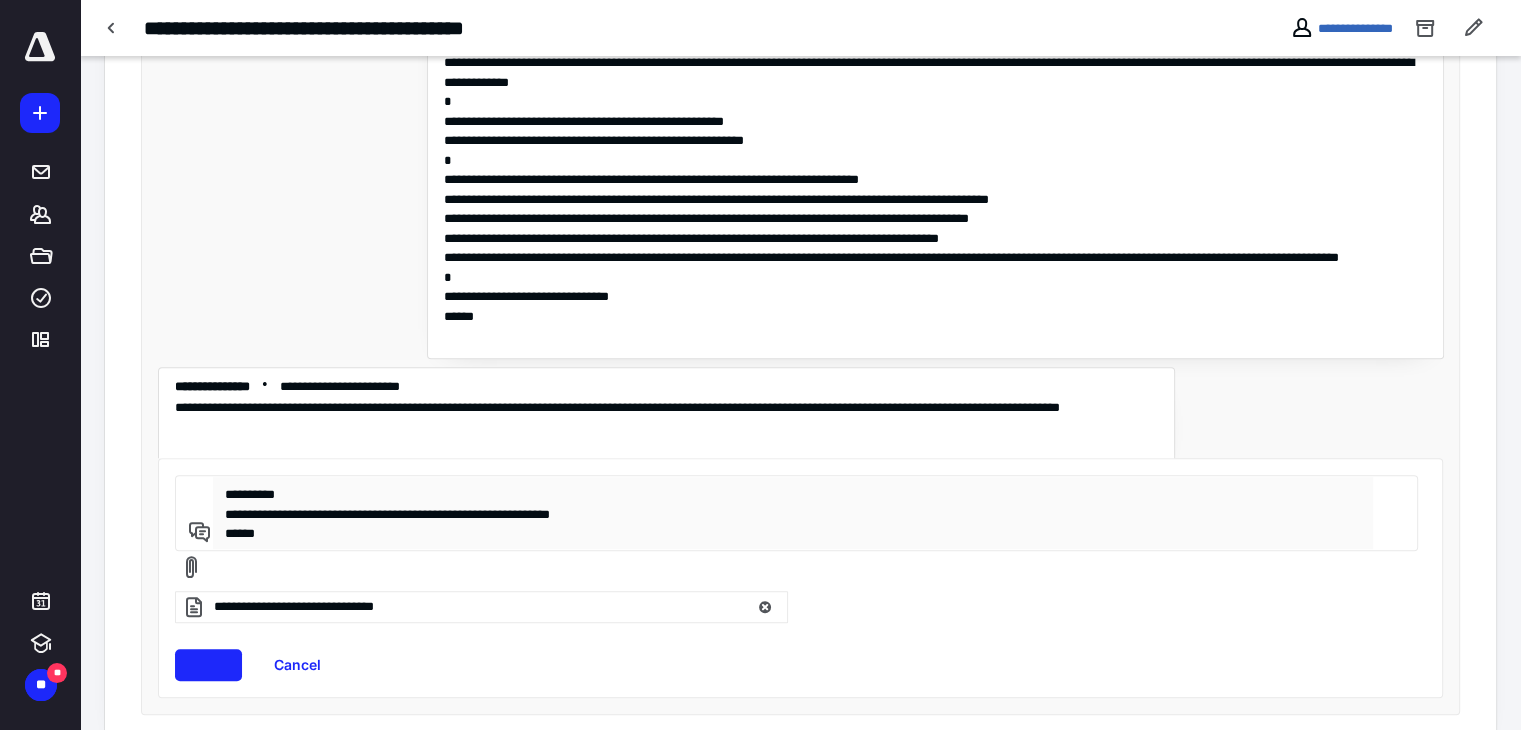 type 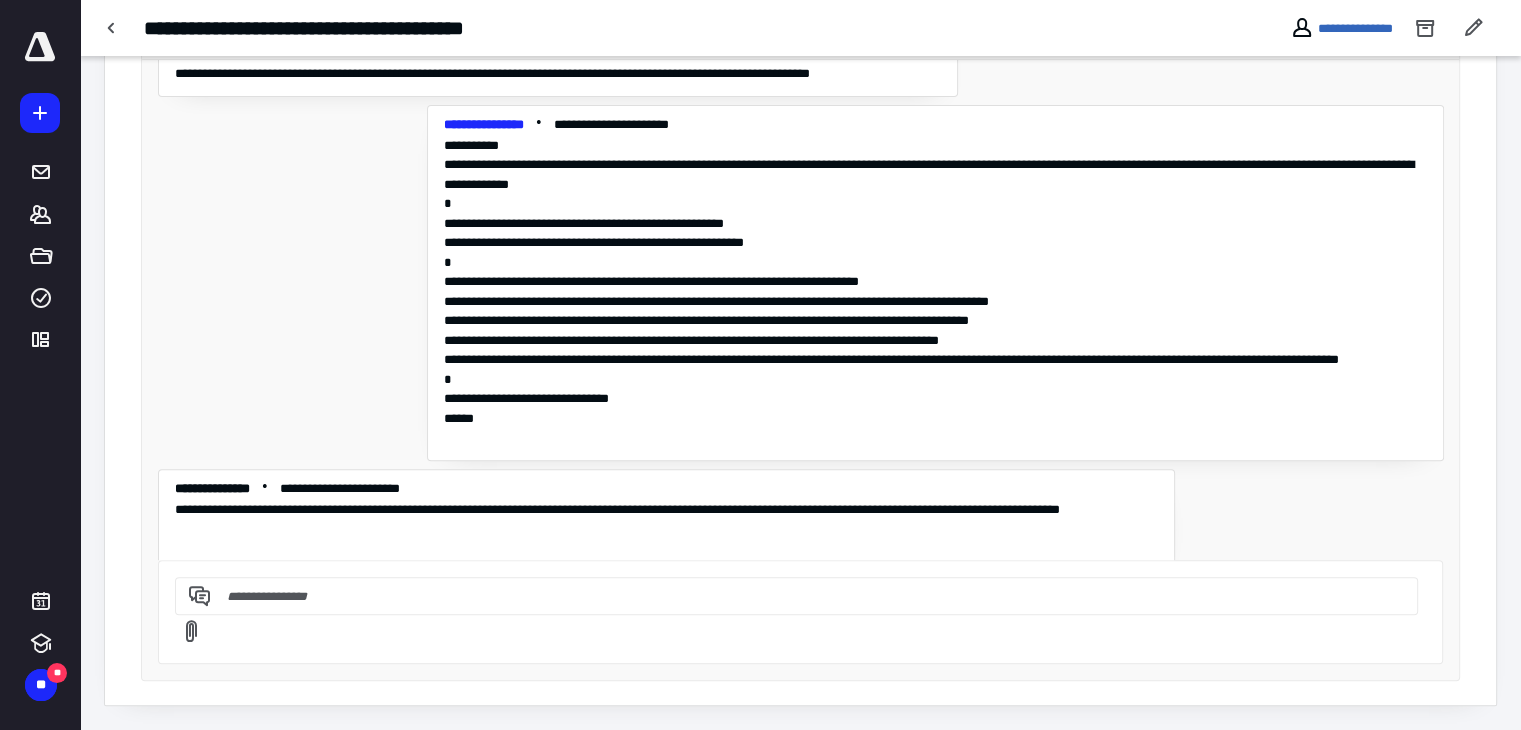 scroll, scrollTop: 536, scrollLeft: 0, axis: vertical 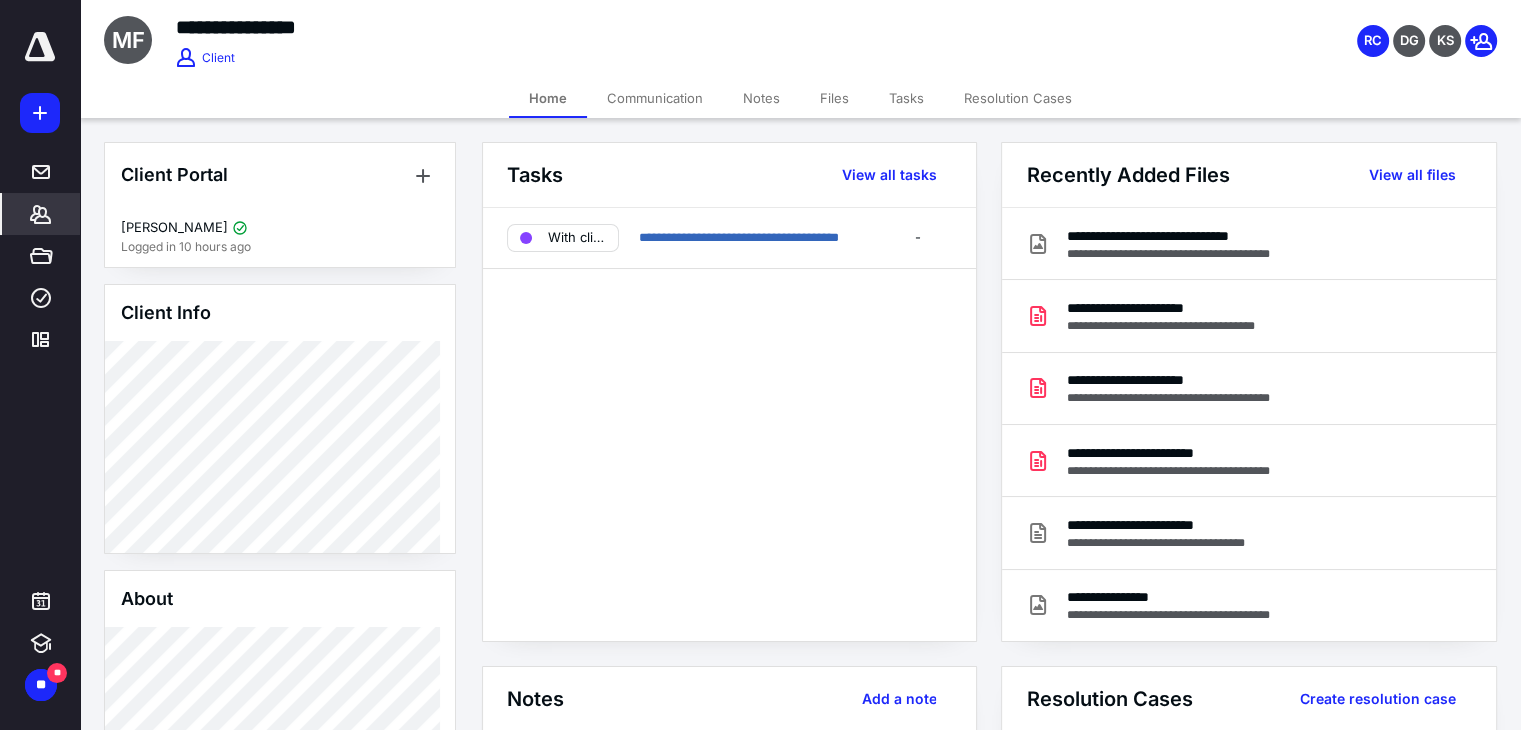 click 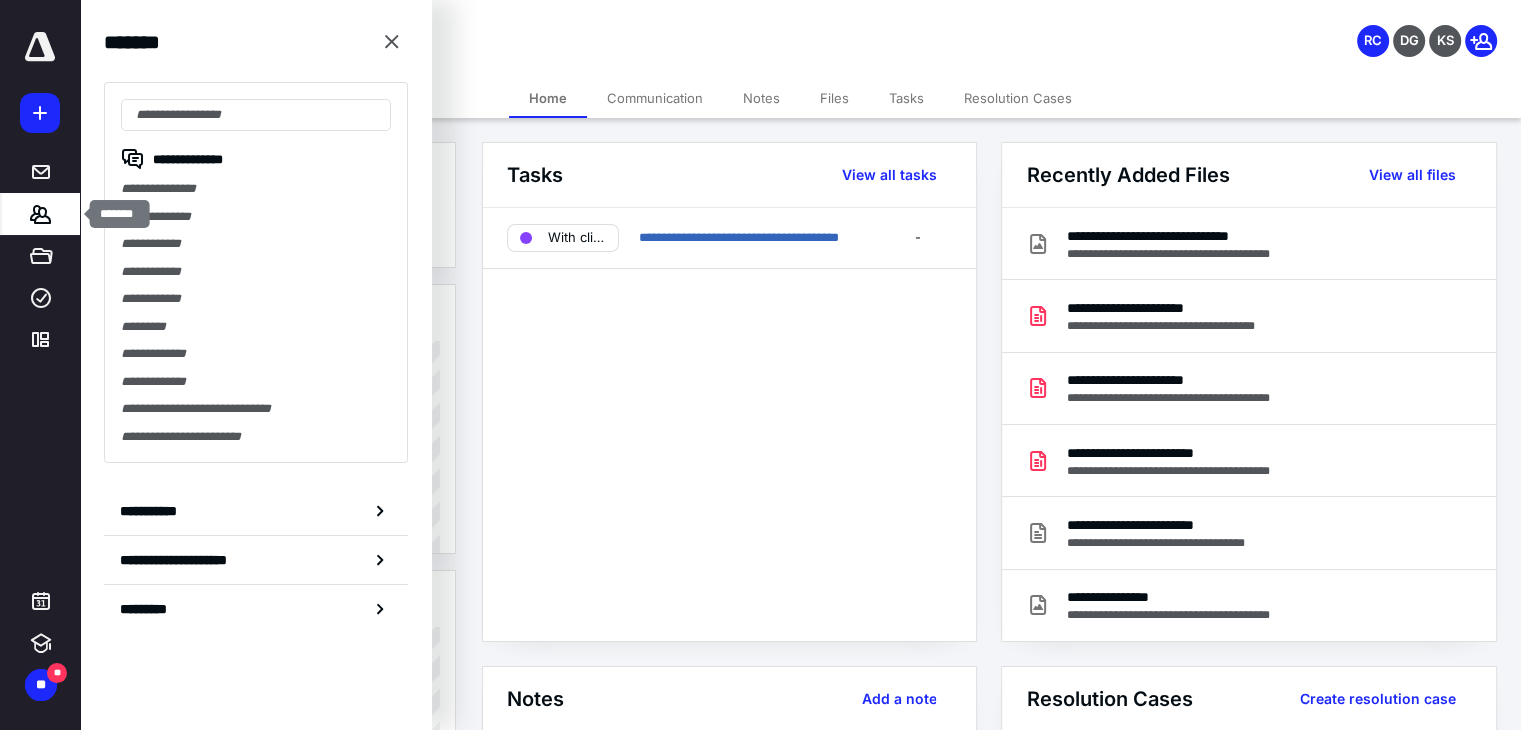 click 